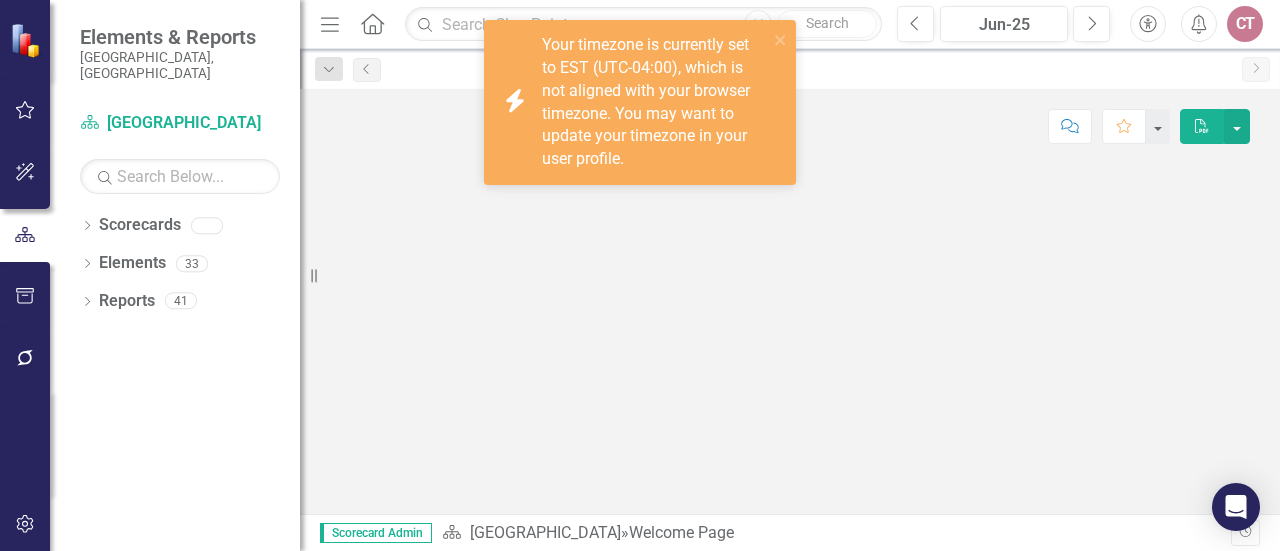 scroll, scrollTop: 0, scrollLeft: 0, axis: both 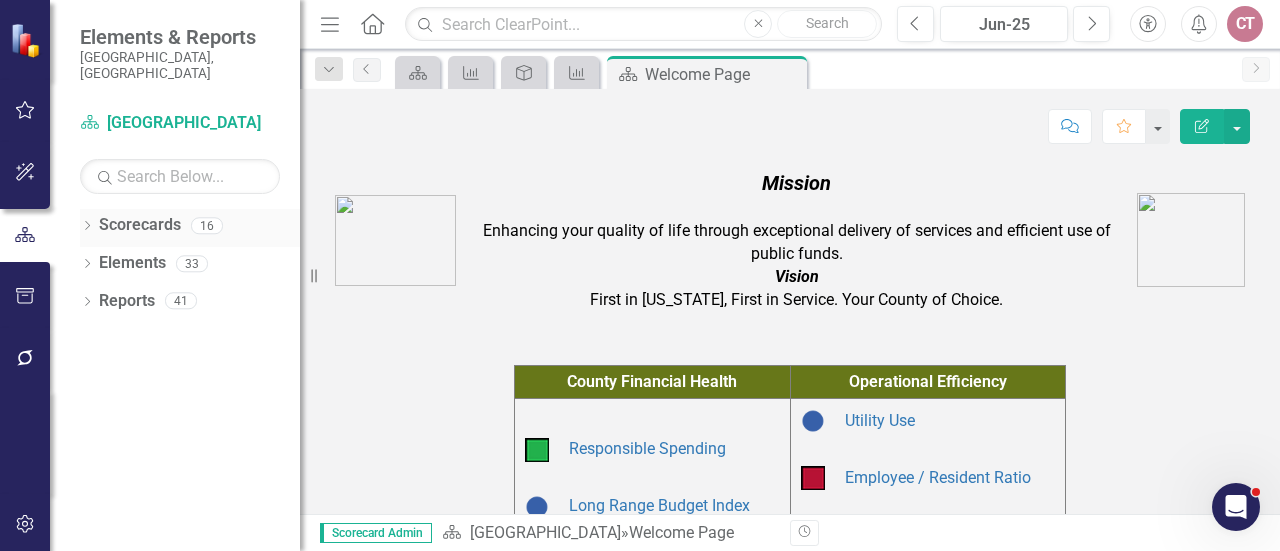 click on "Dropdown" 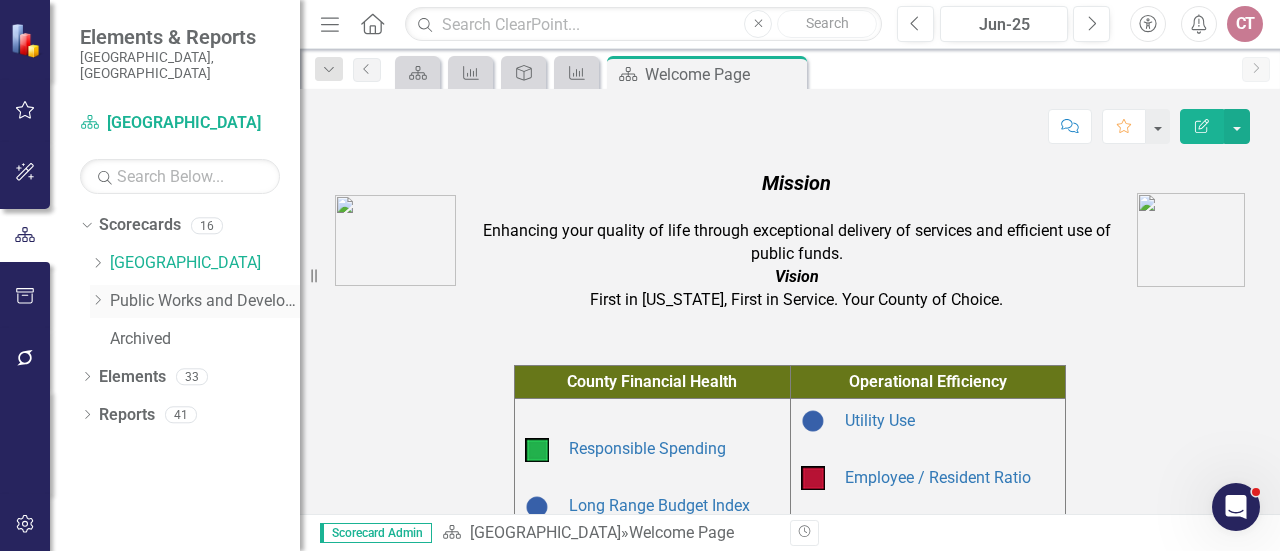 click on "Dropdown" 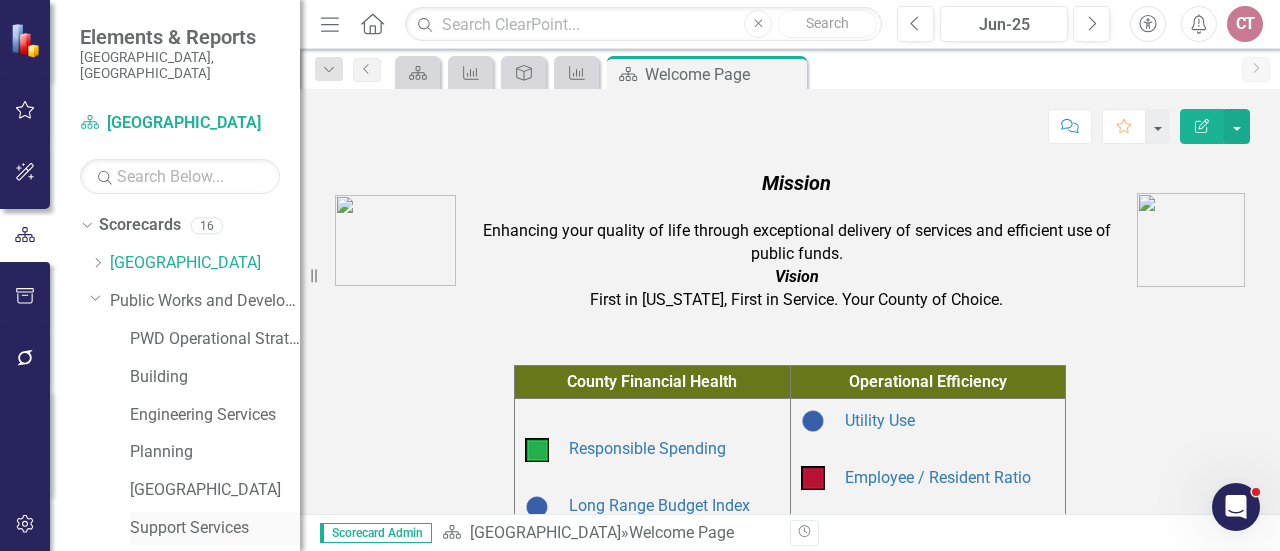 click on "Support Services" at bounding box center [215, 528] 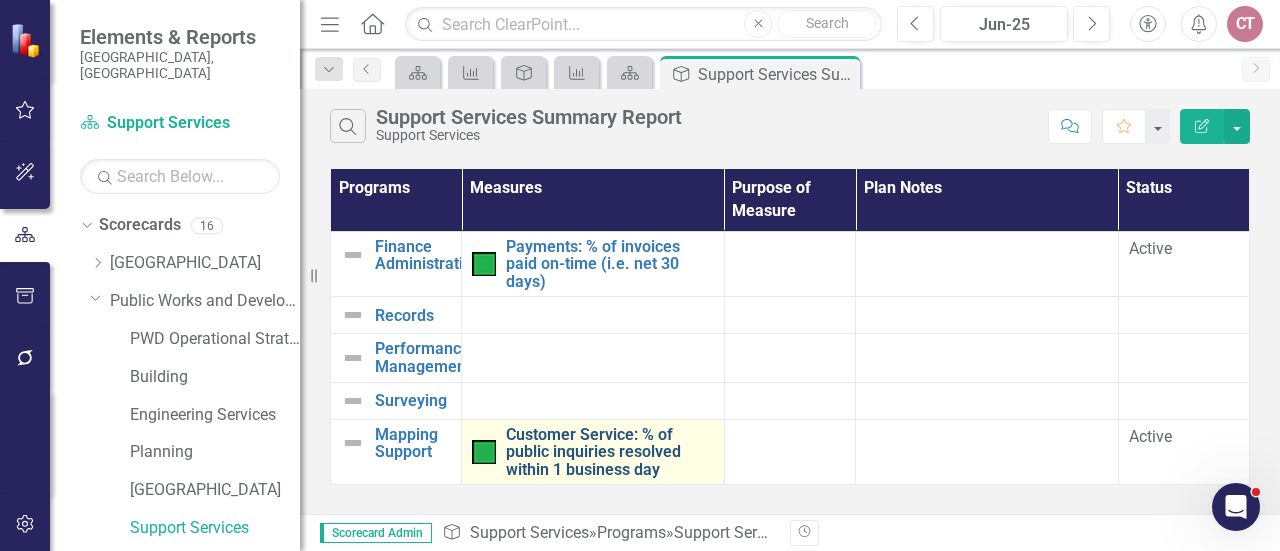 click on "Customer Service: % of public inquiries resolved within 1 business day" at bounding box center [610, 452] 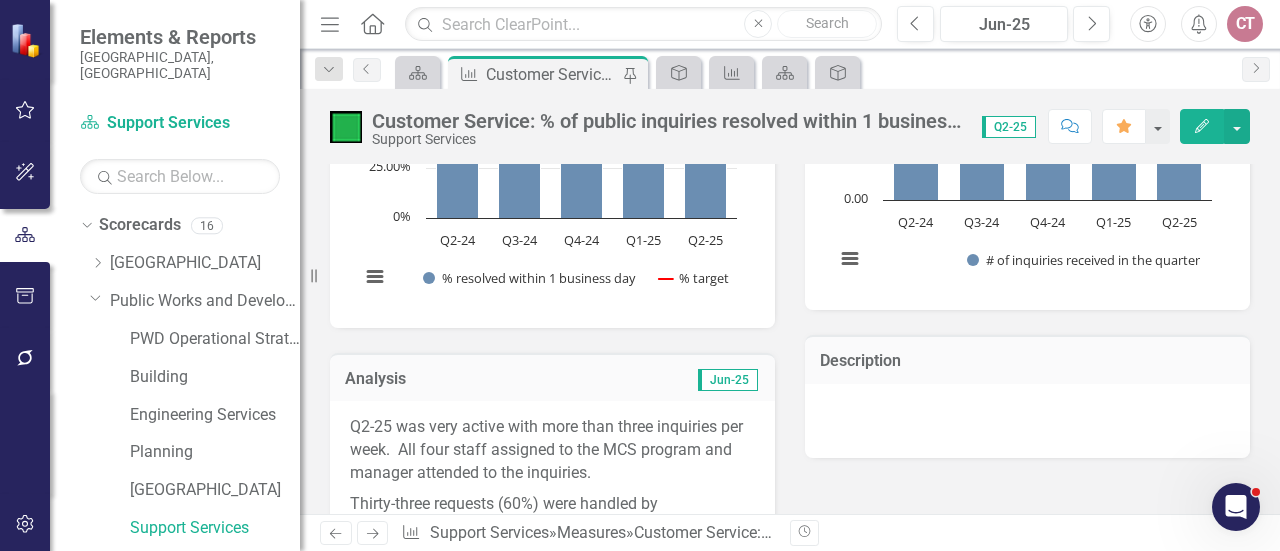 scroll, scrollTop: 500, scrollLeft: 0, axis: vertical 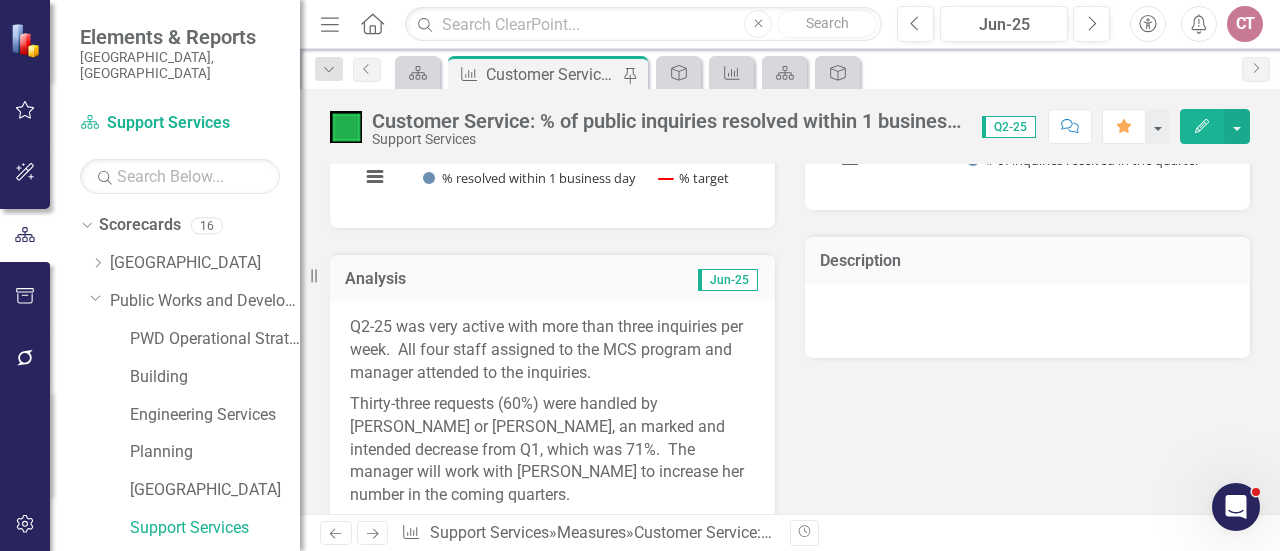 click on "Edit" 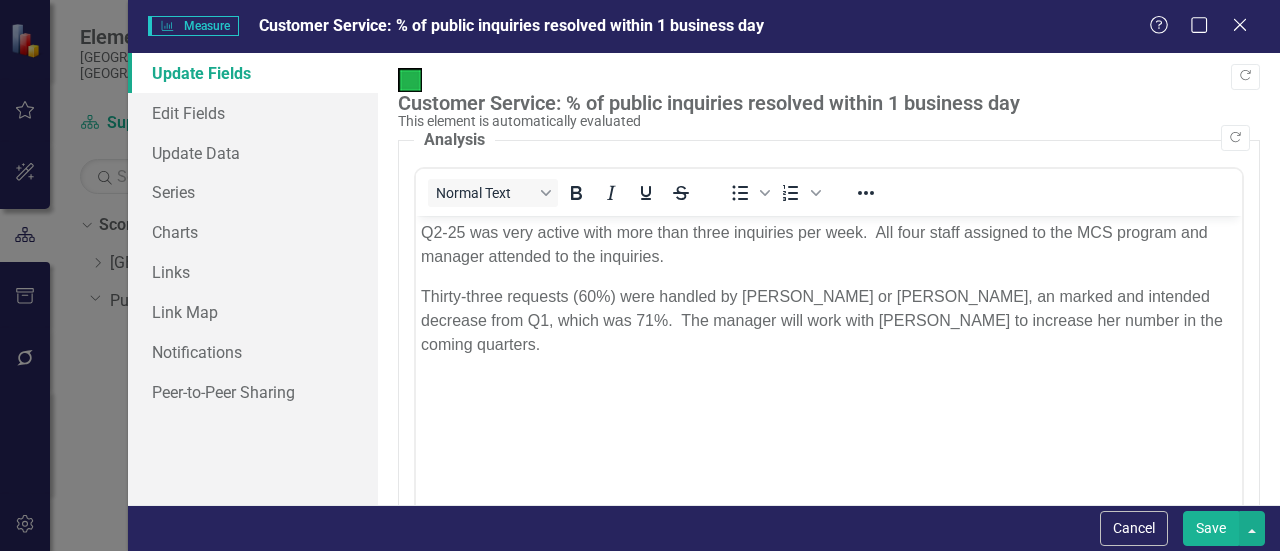 scroll, scrollTop: 0, scrollLeft: 0, axis: both 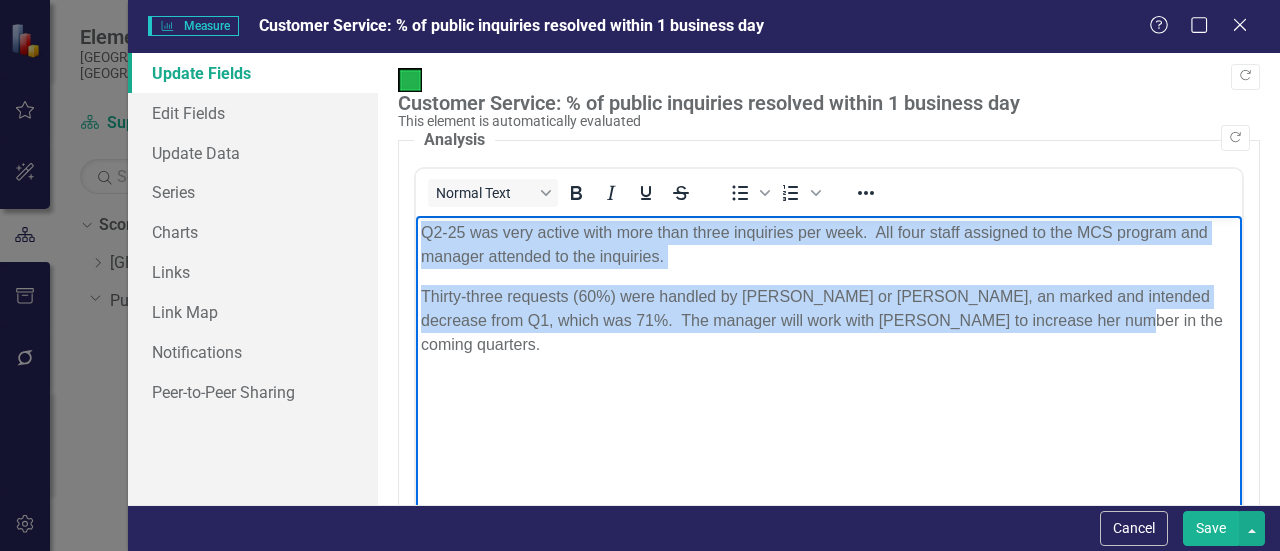 drag, startPoint x: 421, startPoint y: 234, endPoint x: 1103, endPoint y: 320, distance: 687.4009 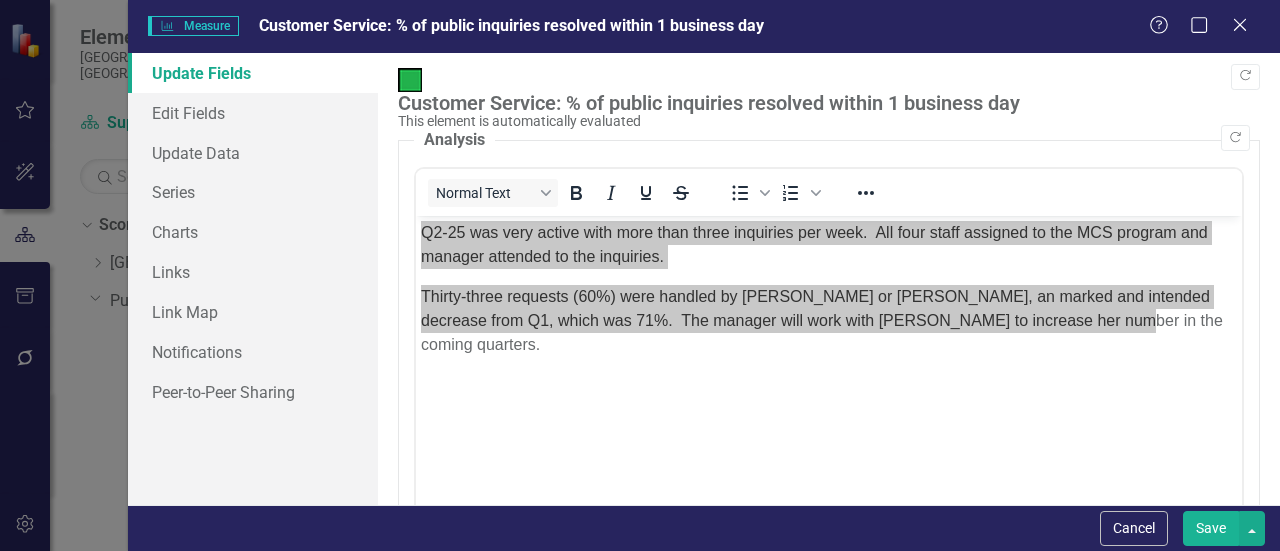 click on "Measure Measure Customer Service: % of public inquiries resolved within 1 business day Help Maximize Close Update Fields Edit Fields Update  Data Series Charts Links Link Map Notifications Peer-to-Peer Sharing "Update" fields in ClearPoint are the fields that change from reporting period to reporting period. For example, the element status would vary from period to period.   Learn more in the ClearPoint Support Center. Close Help Copy Forward Customer Service: % of public inquiries resolved within 1 business day This element is automatically evaluated Copy Forward Analysis Normal Text To open the popup, press Shift+Enter To open the popup, press Shift+Enter Switch to old editor Copy Forward Recommendations Normal Text To open the popup, press Shift+Enter To open the popup, press Shift+Enter Switch to old editor Copy Forward Progress To-Date/Milestones Click to activate HTML editor Switch to old editor Copy Forward Challenges/Risks Click to activate HTML editor Switch to old editor Copy Forward Next Steps" at bounding box center (640, 275) 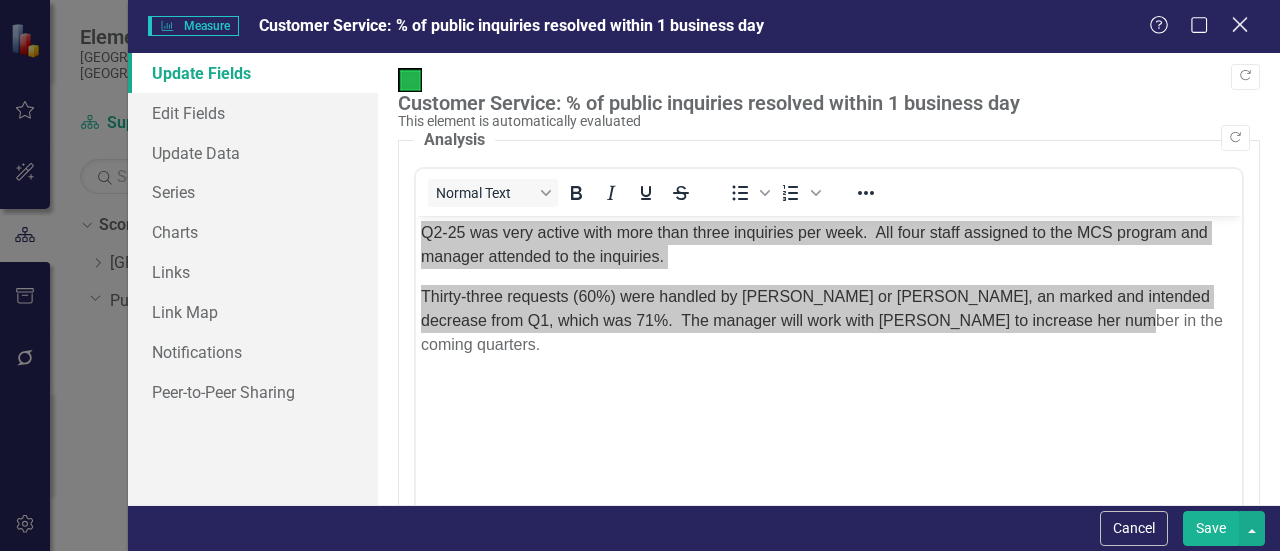 click on "Close" 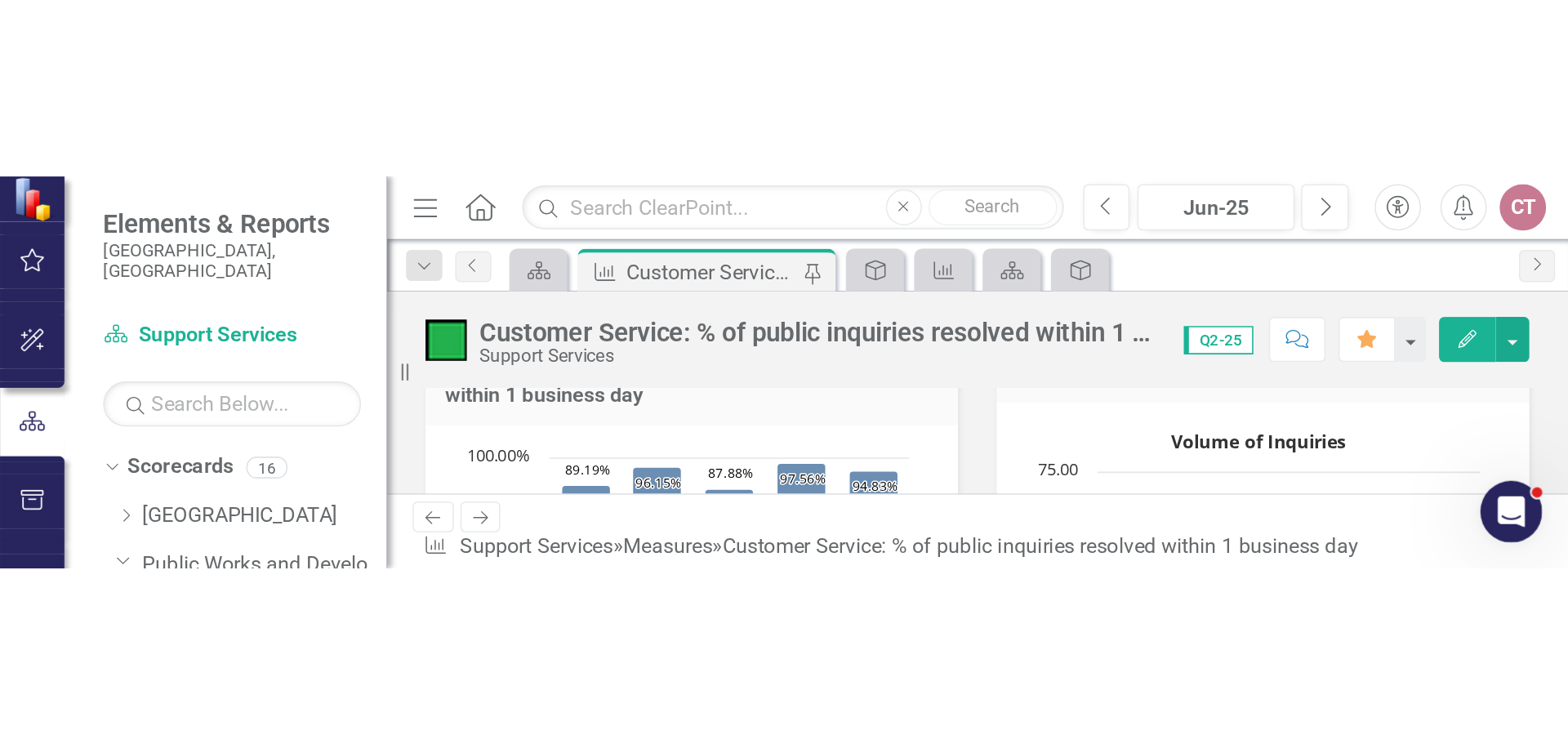 scroll, scrollTop: 163, scrollLeft: 0, axis: vertical 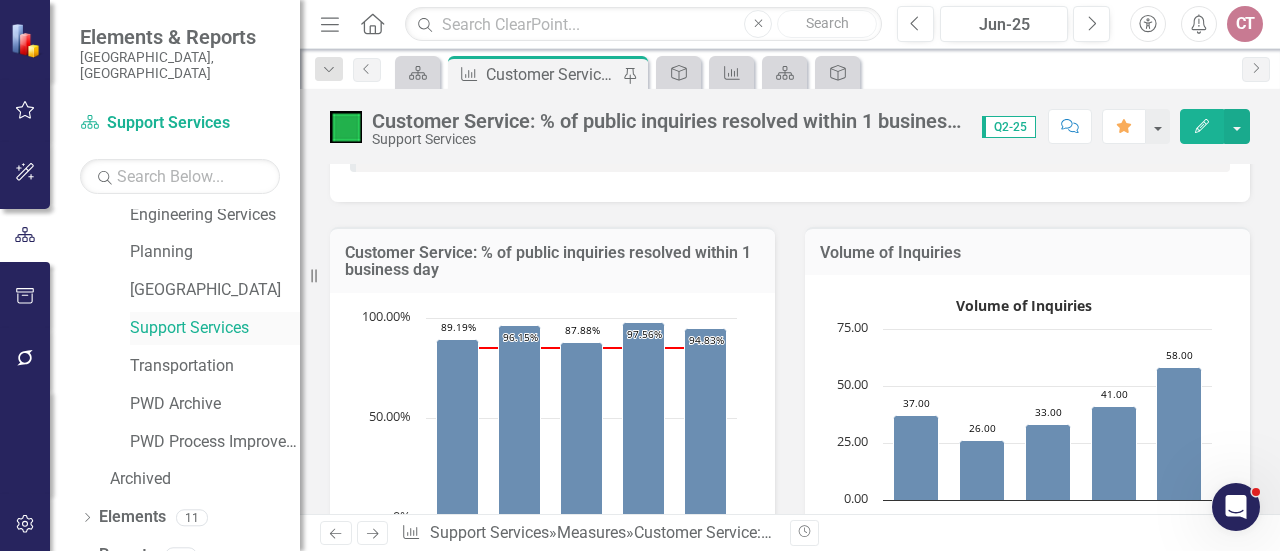 click on "Support Services" at bounding box center [215, 328] 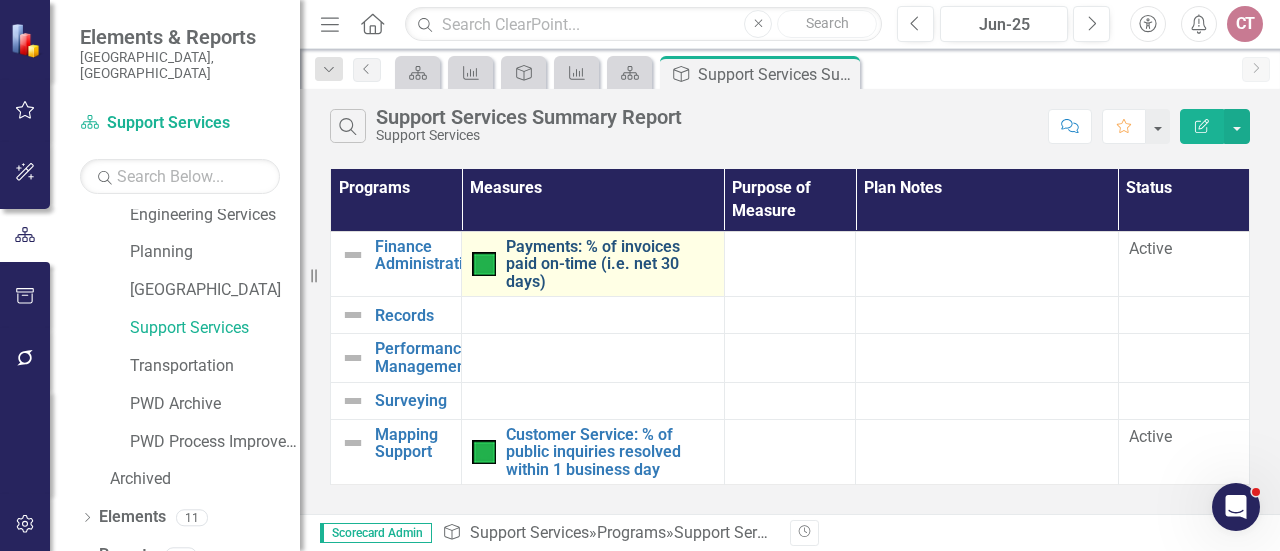 click on "Payments: % of invoices paid on-time (i.e. net 30 days)" at bounding box center (610, 264) 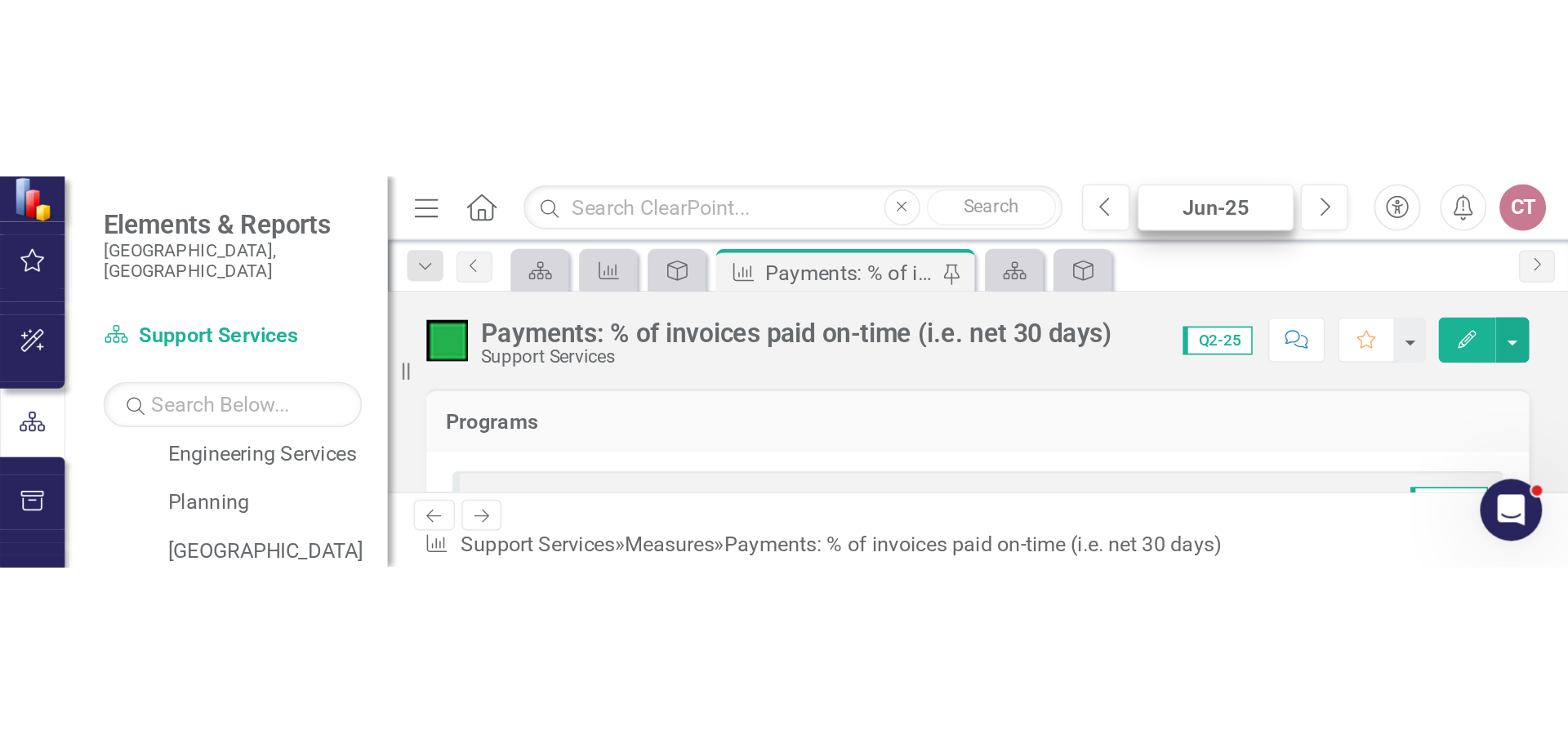 scroll, scrollTop: 0, scrollLeft: 0, axis: both 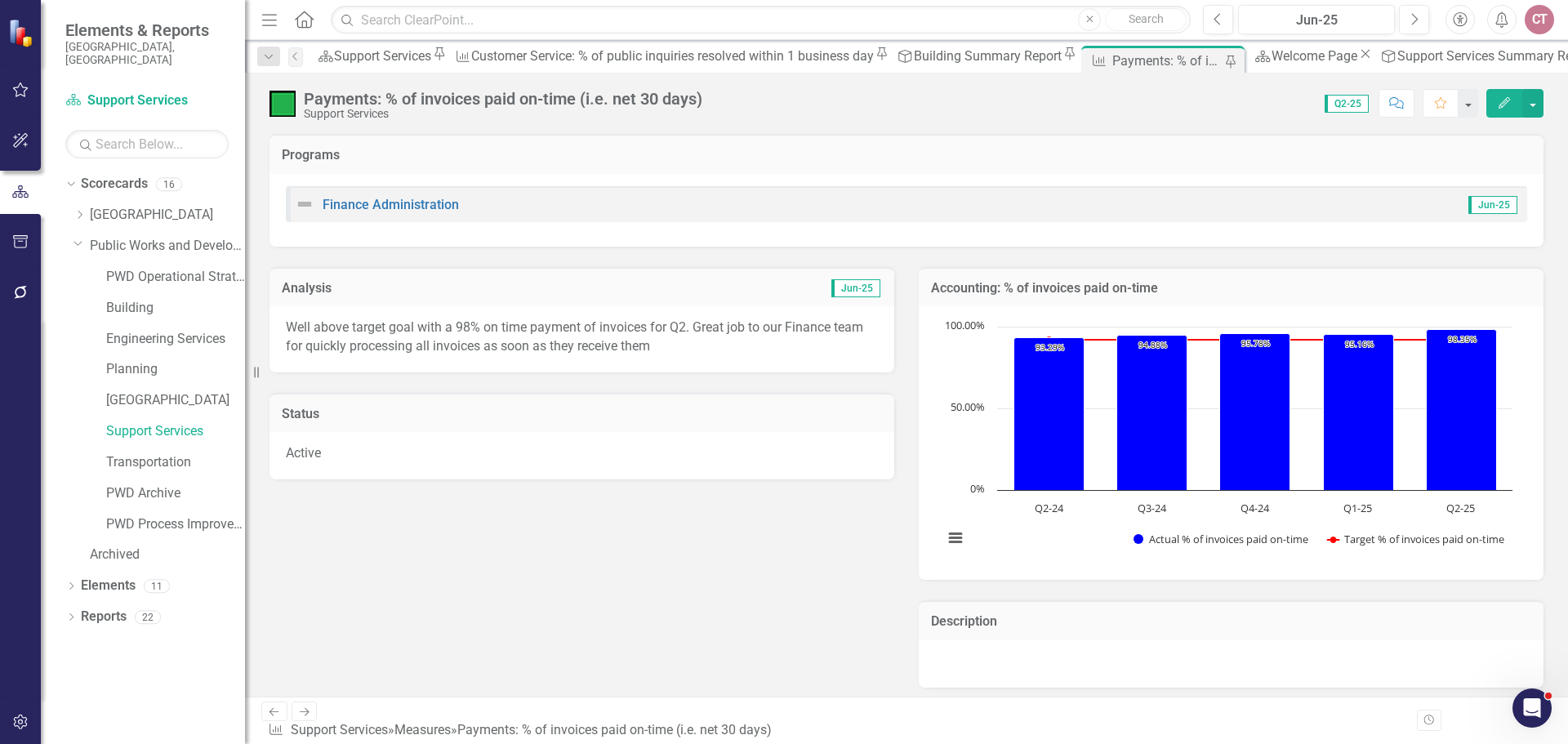 click on "Edit" at bounding box center (1504, 103) 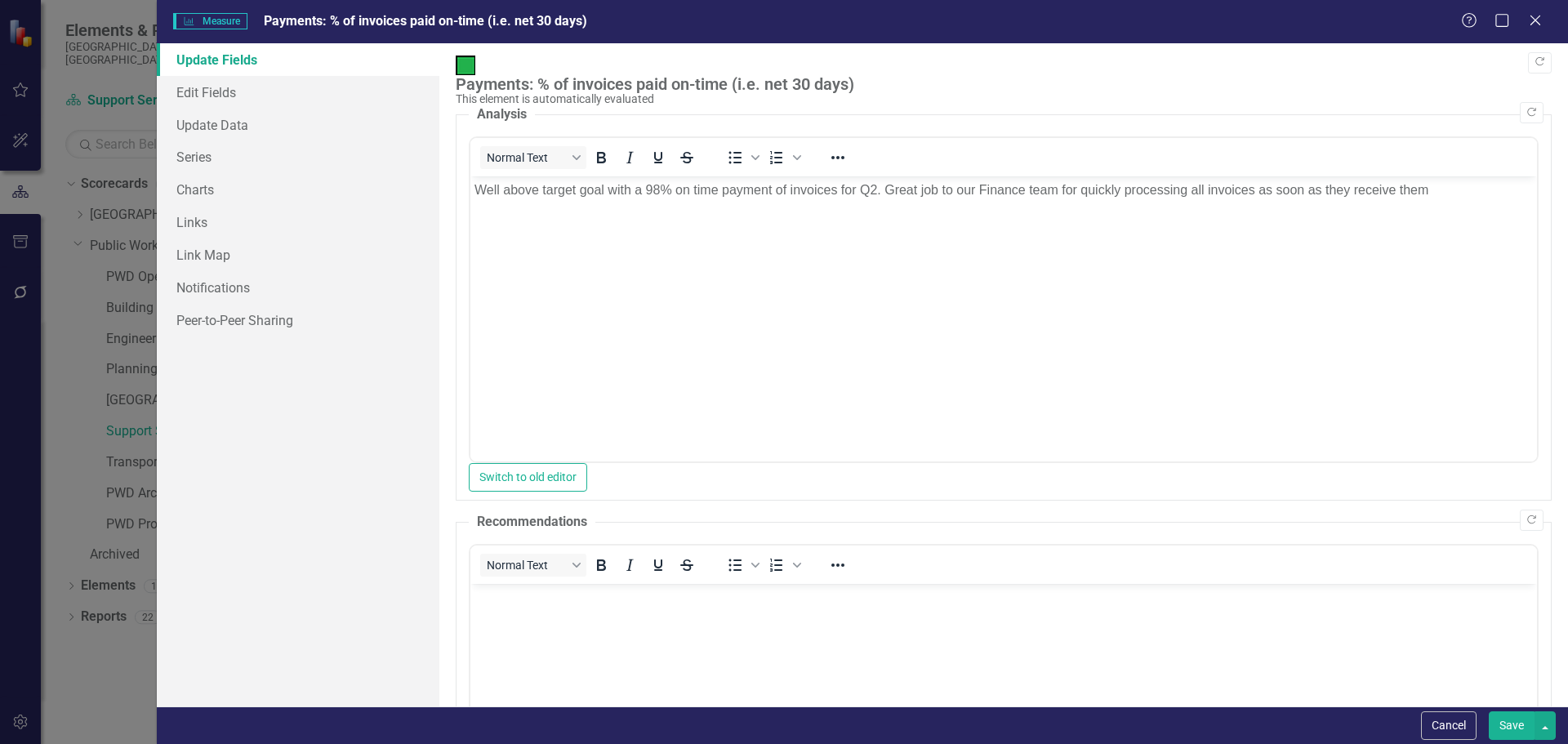 scroll, scrollTop: 0, scrollLeft: 0, axis: both 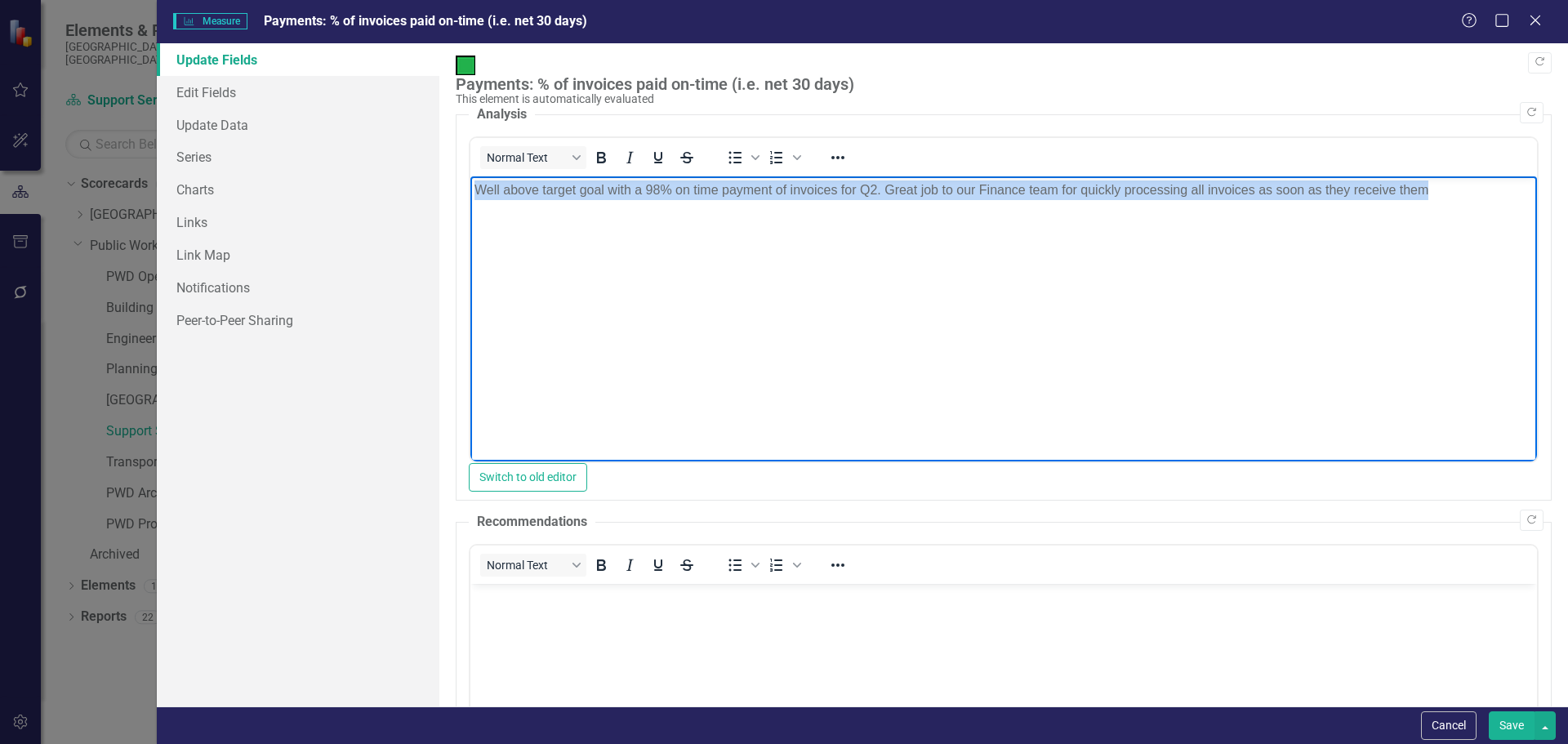 drag, startPoint x: 1439, startPoint y: 185, endPoint x: 939, endPoint y: 310, distance: 515.3882 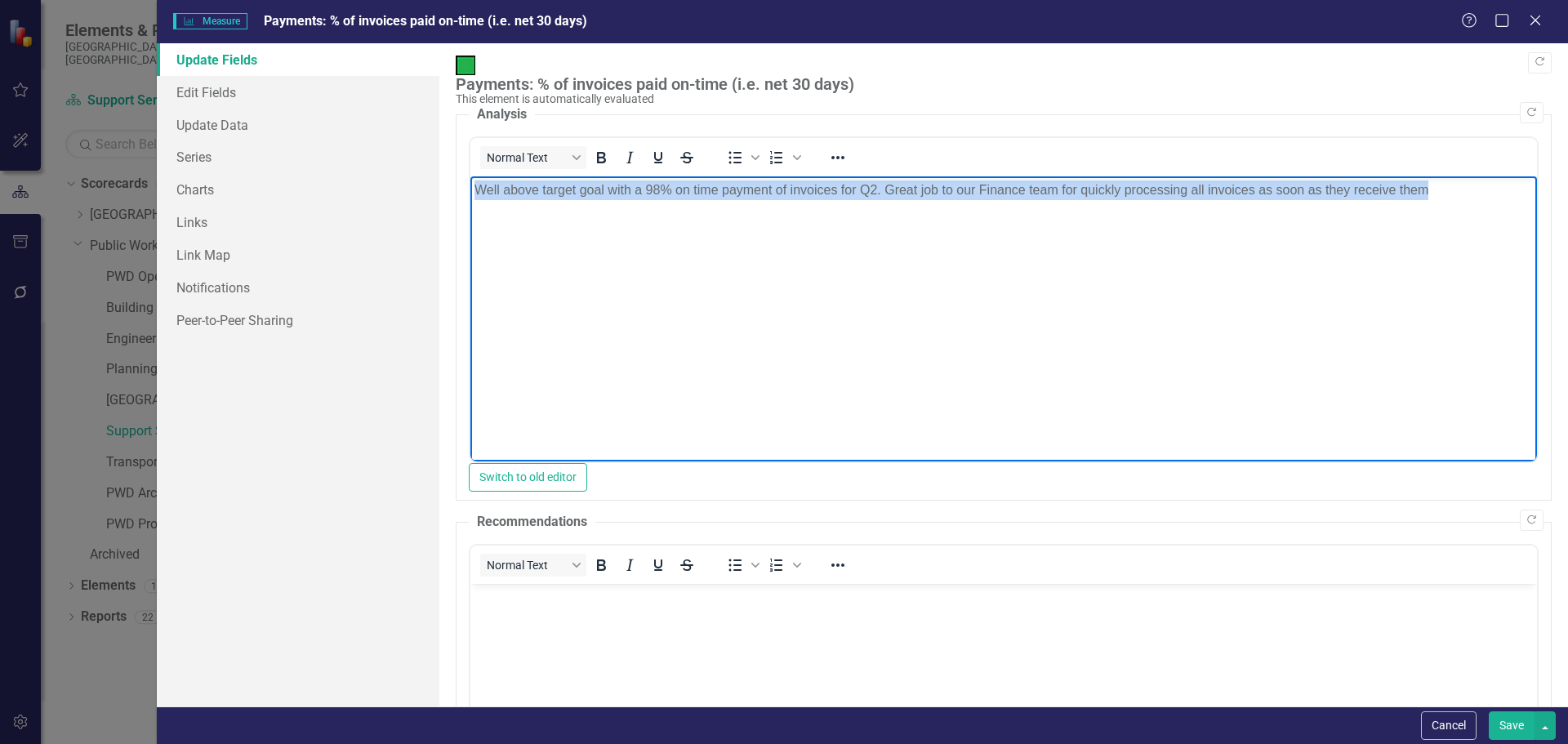 click on "Well above target goal with a 98% on time payment of invoices for Q2. Great job to our Finance team for quickly processing all invoices as soon as they receive them" at bounding box center (1003, 299) 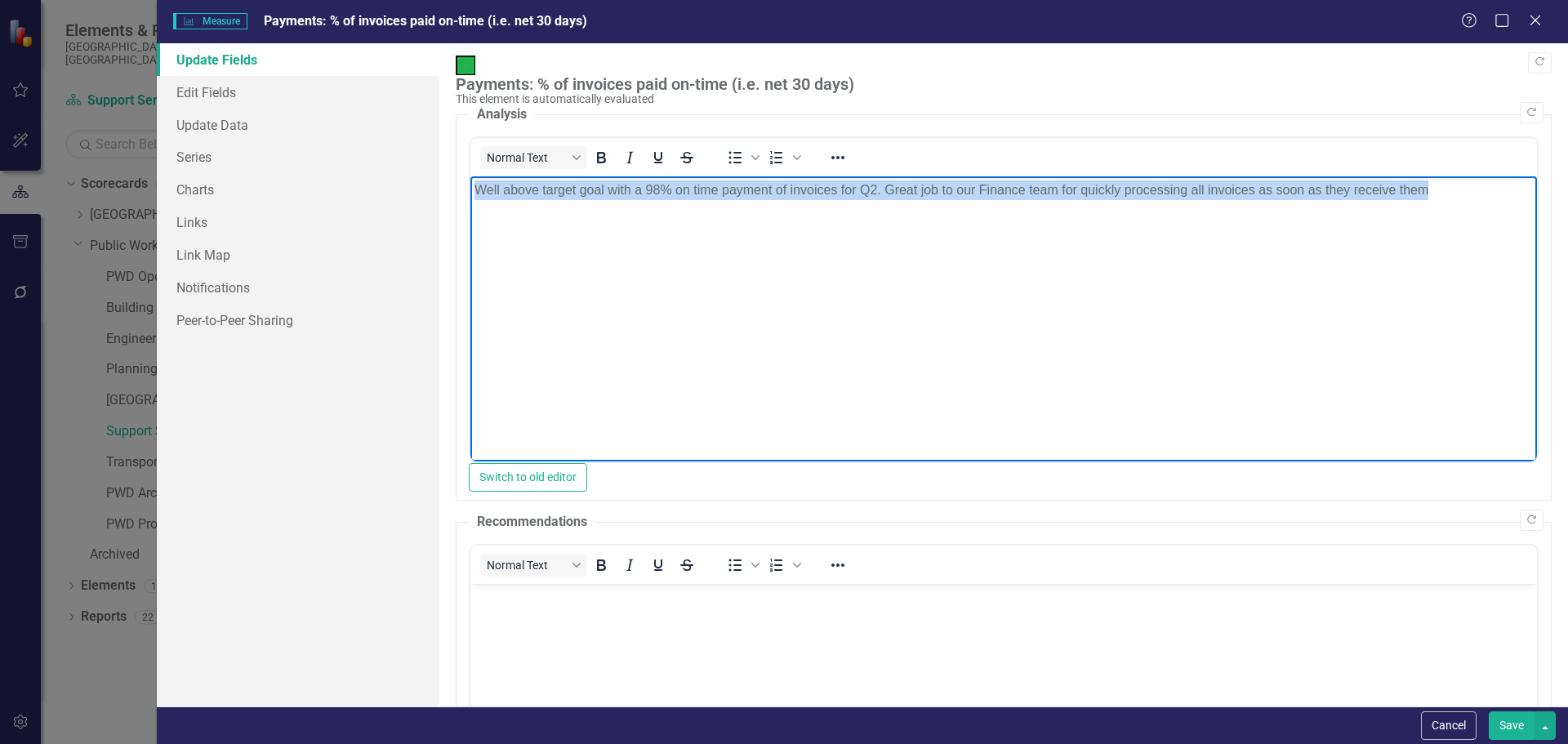 copy on "Well above target goal with a 98% on time payment of invoices for Q2. Great job to our Finance team for quickly processing all invoices as soon as they receive them" 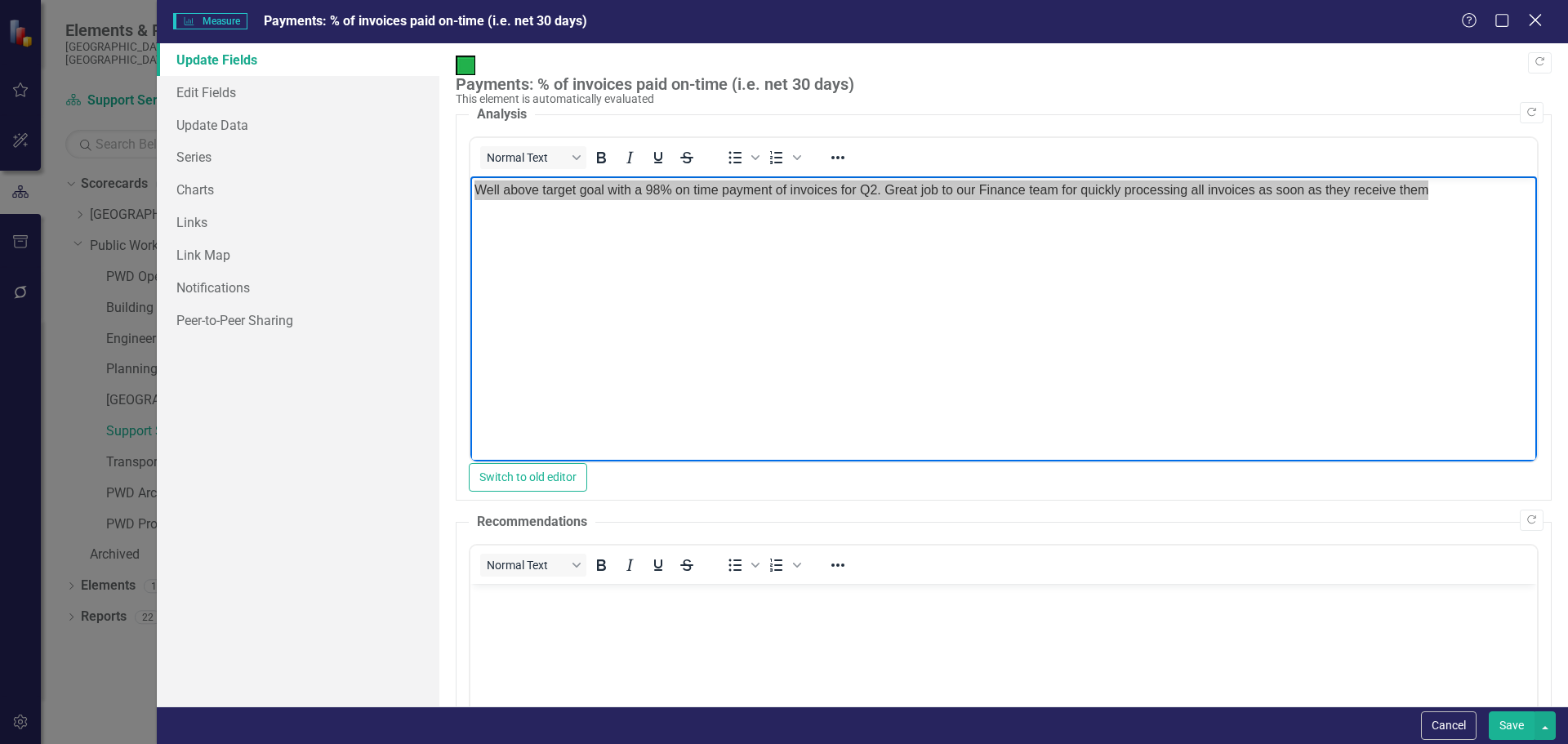 click 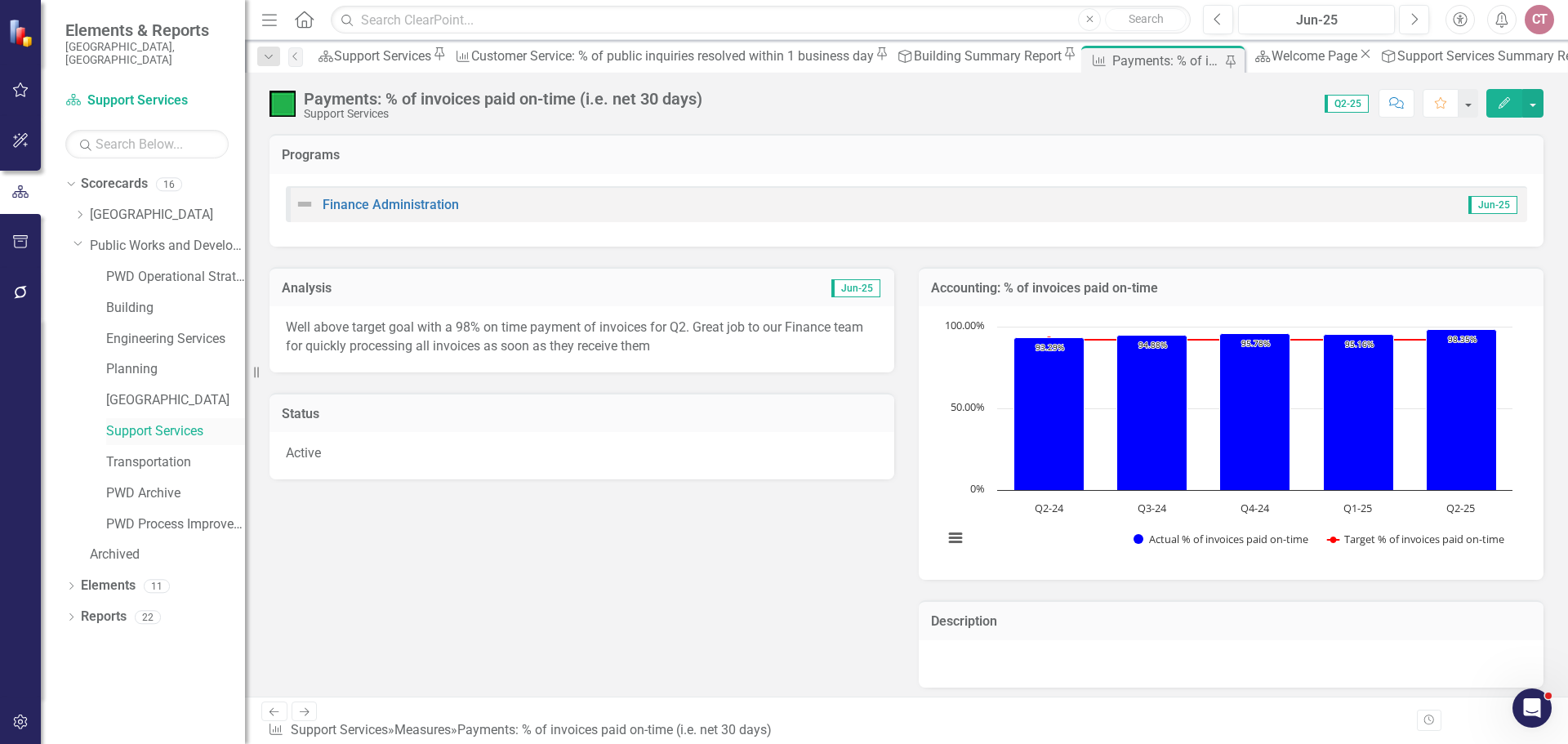 click on "Support Services" at bounding box center [176, 431] 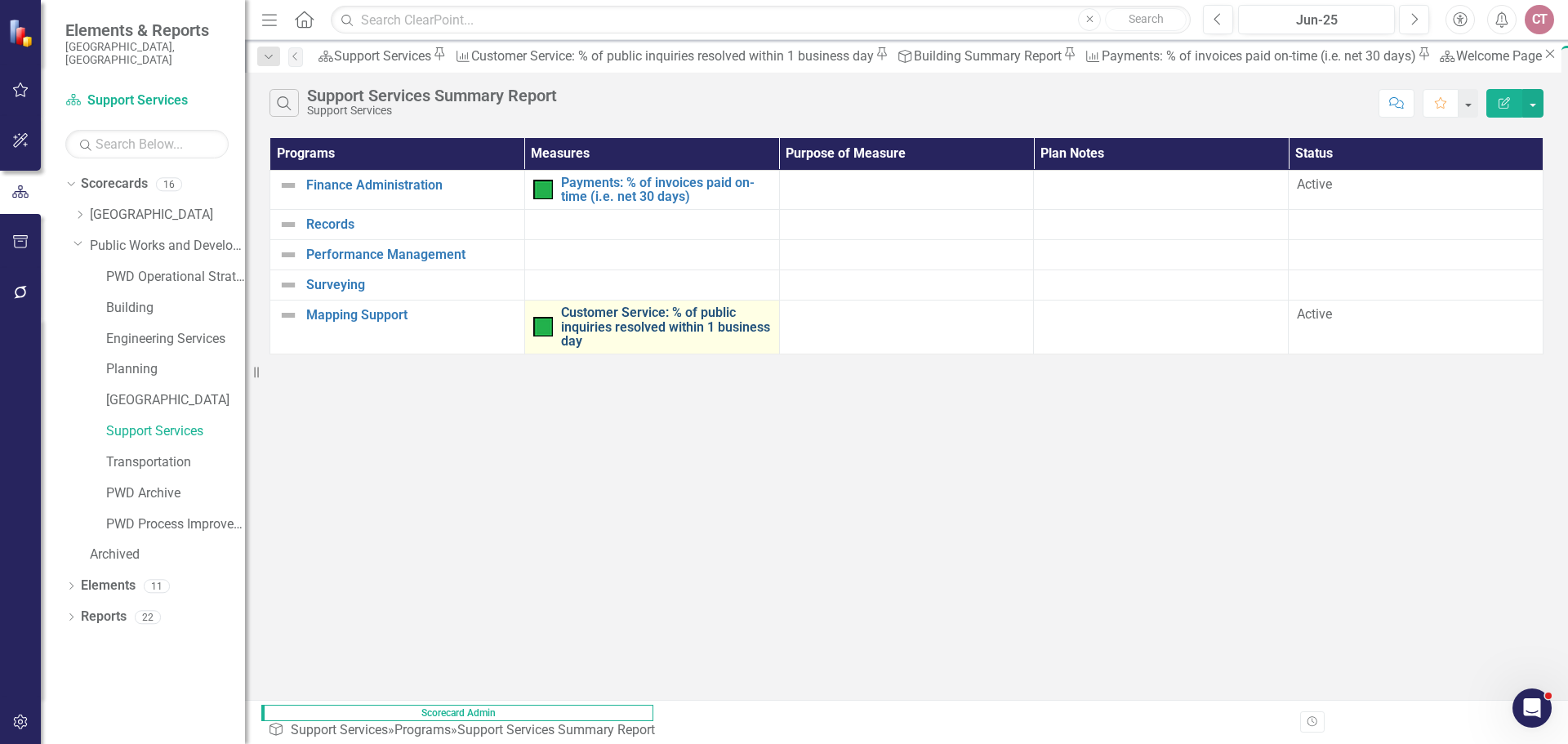 click on "Customer Service: % of public inquiries resolved within 1 business day" at bounding box center (666, 327) 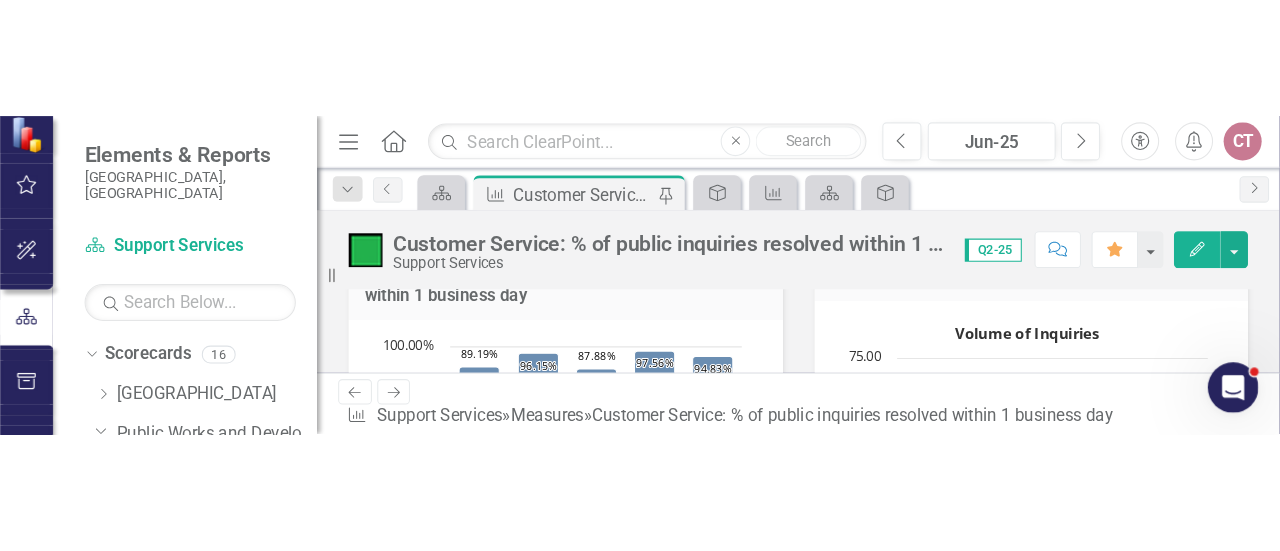 scroll, scrollTop: 200, scrollLeft: 0, axis: vertical 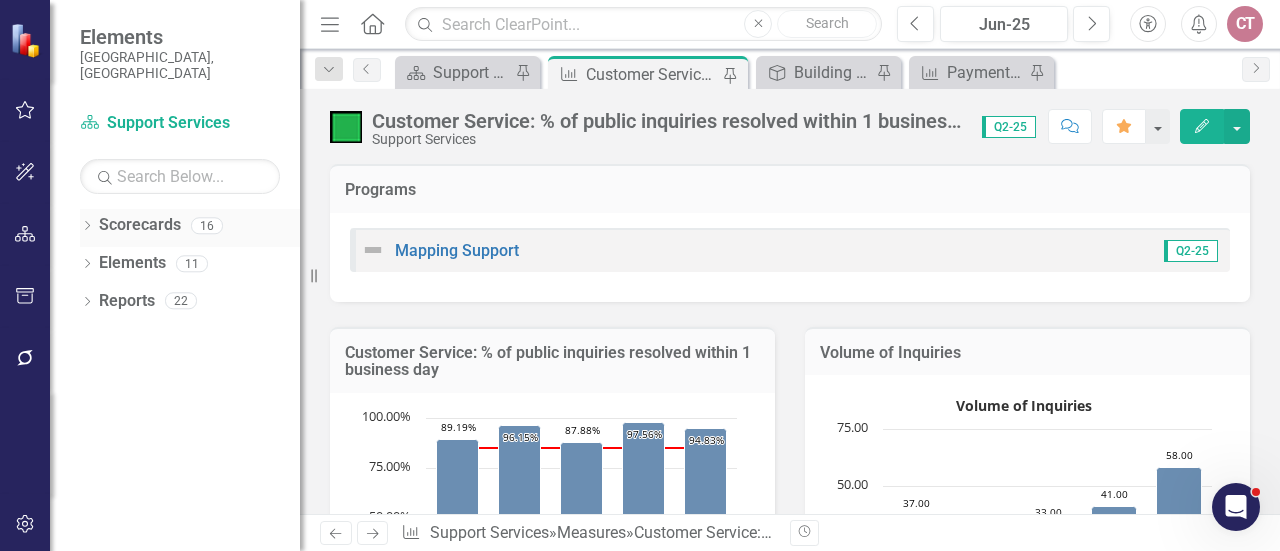 click on "Dropdown" 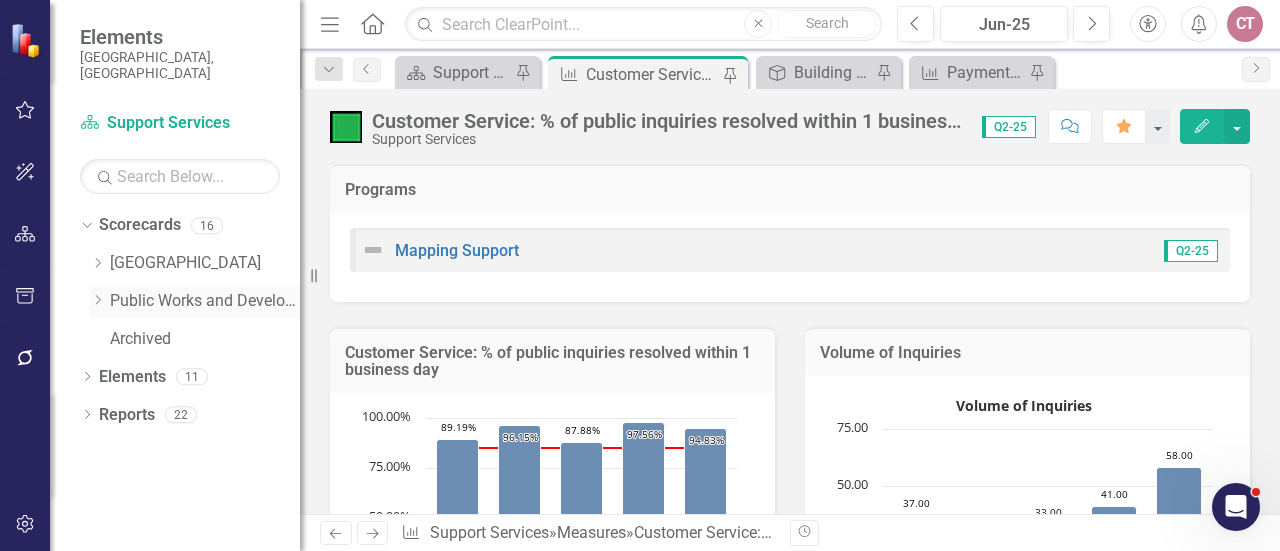 click on "Public Works and Development" at bounding box center (205, 301) 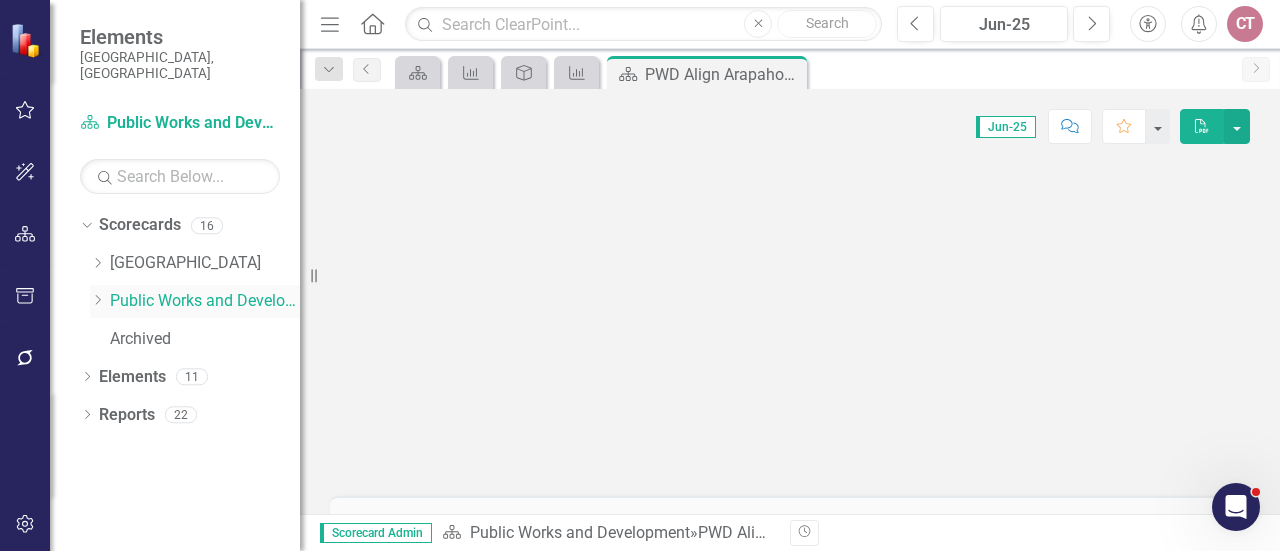 click on "Dropdown" 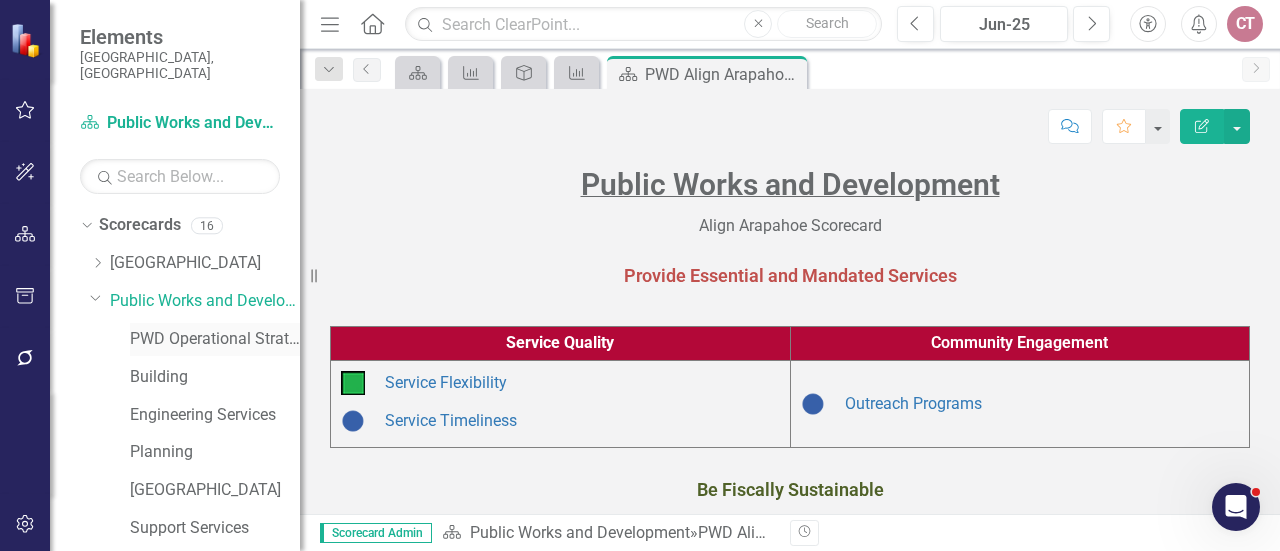 click on "PWD Operational Strategy" at bounding box center (215, 339) 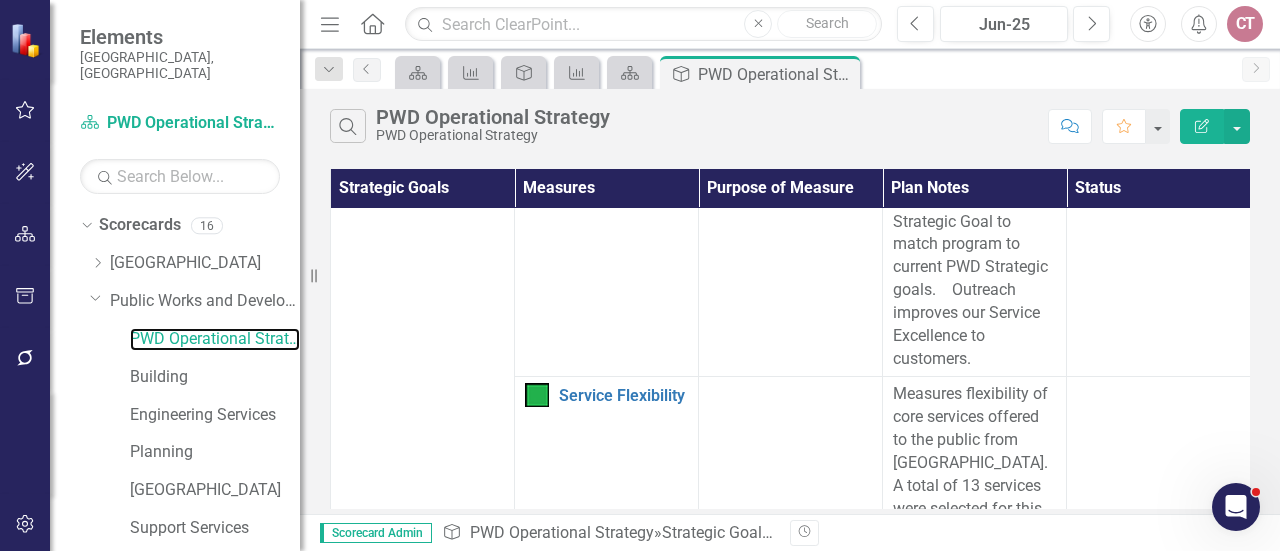 scroll, scrollTop: 0, scrollLeft: 0, axis: both 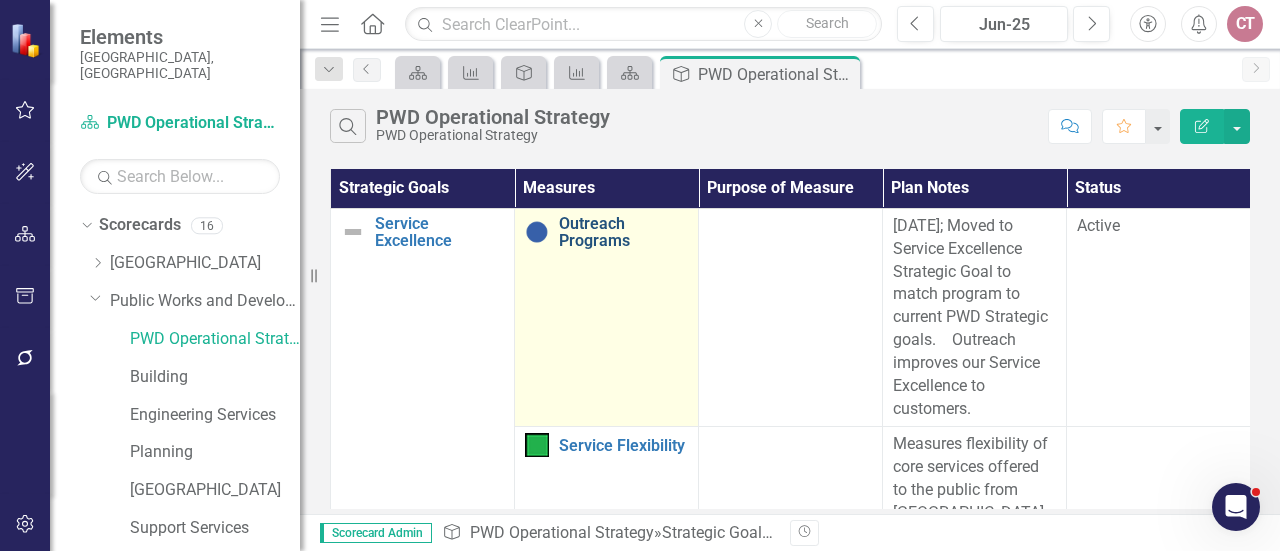 click on "Outreach Programs" at bounding box center [623, 232] 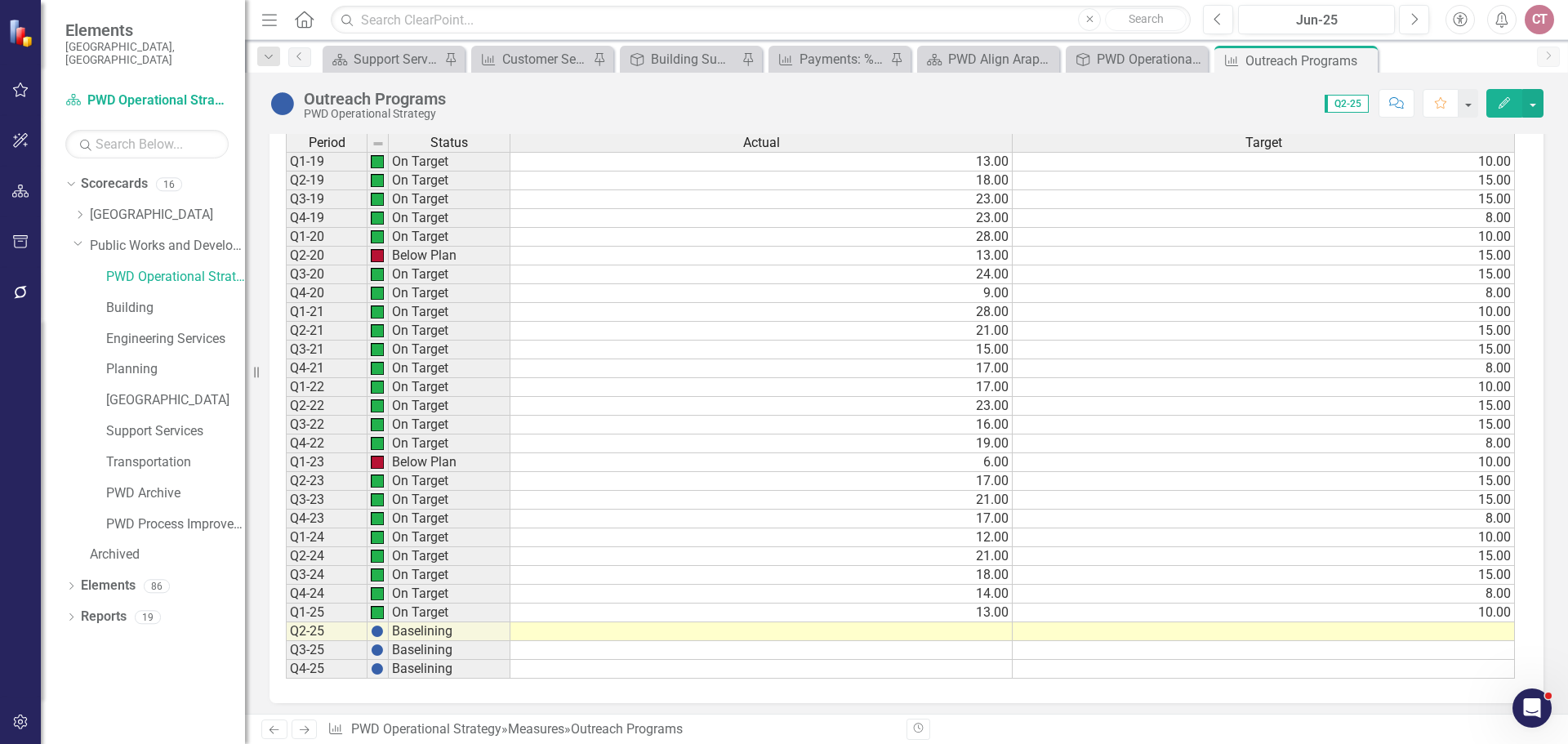 scroll, scrollTop: 887, scrollLeft: 0, axis: vertical 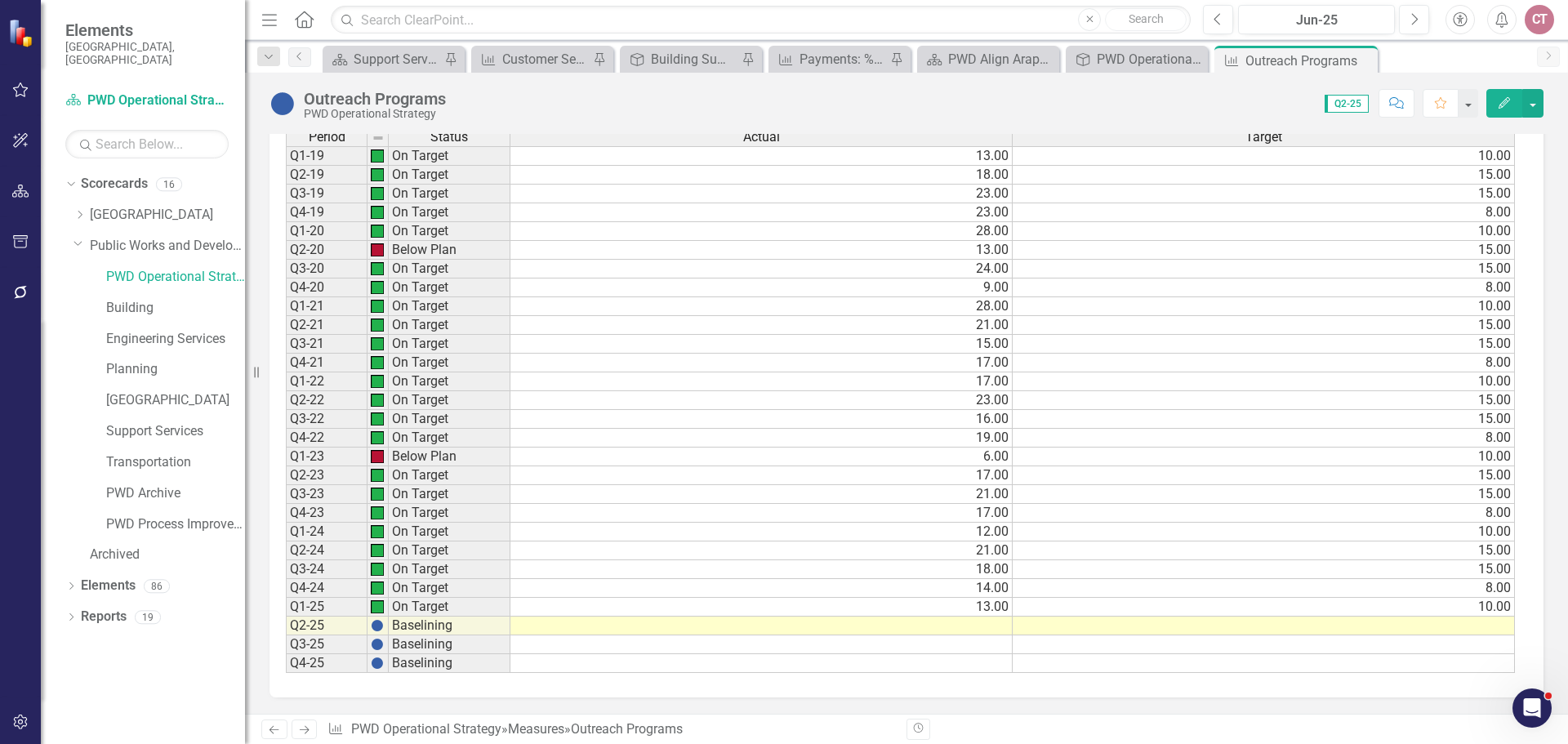 click on "14.00" at bounding box center (761, 588) 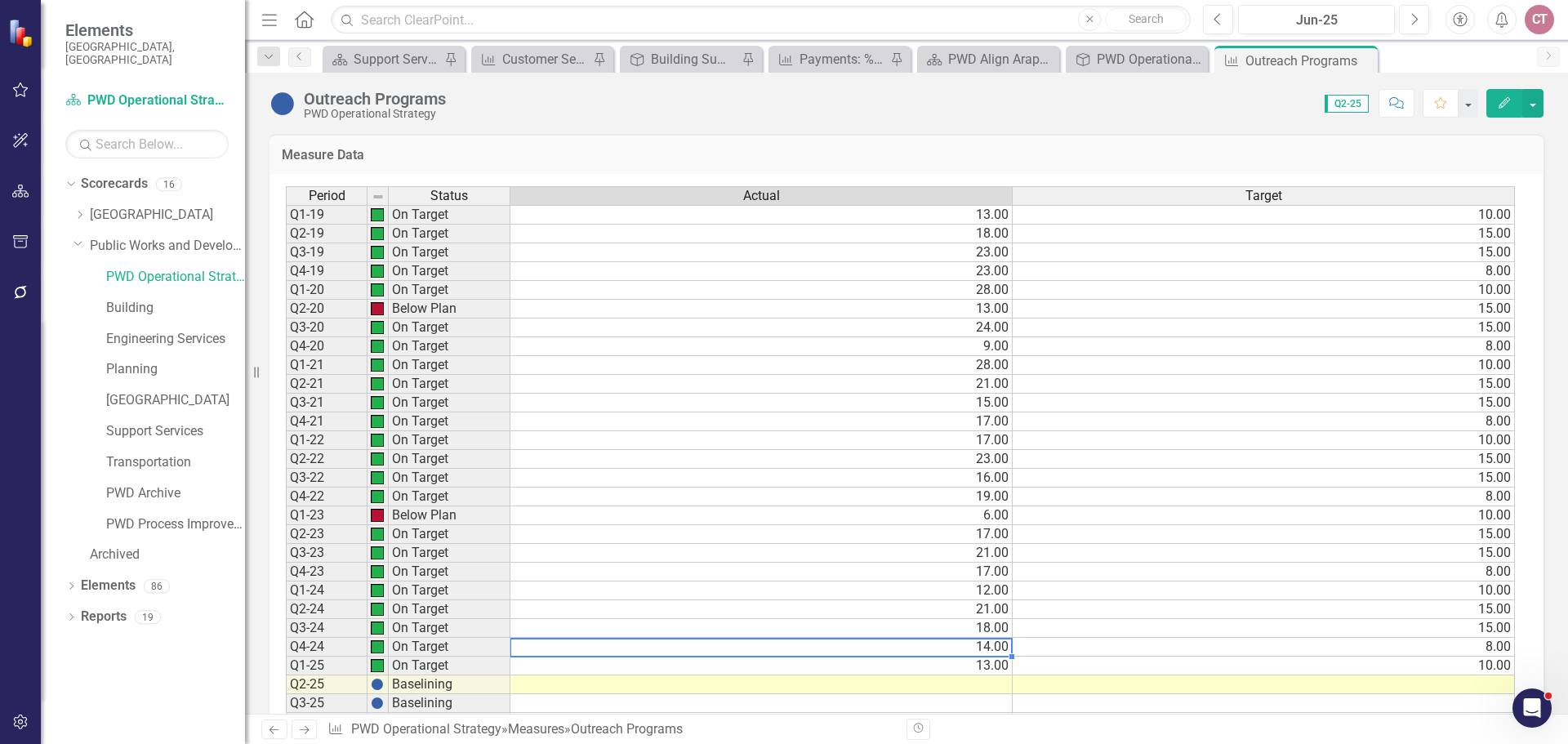 scroll, scrollTop: 805, scrollLeft: 0, axis: vertical 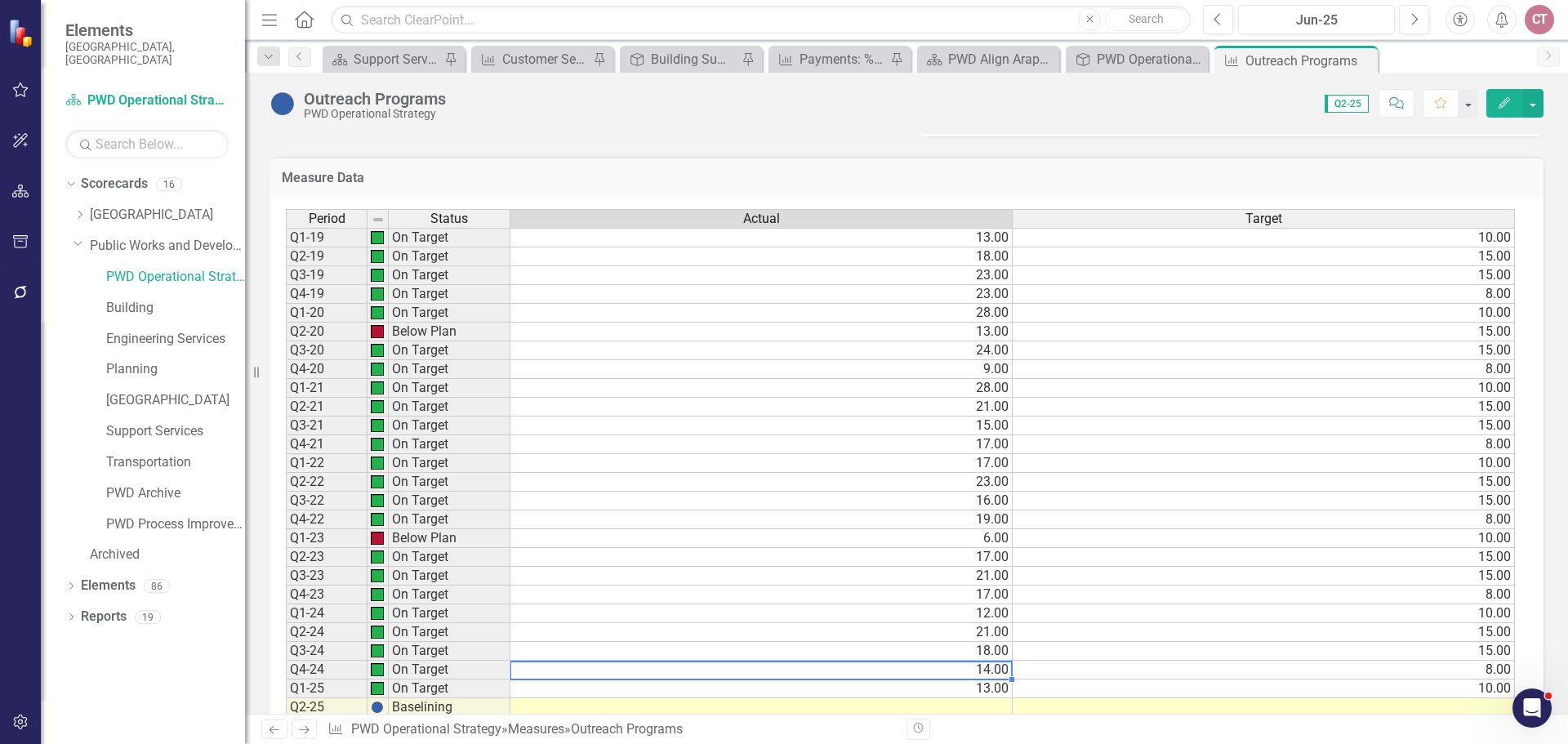 click on "Q4-23" at bounding box center (327, 595) 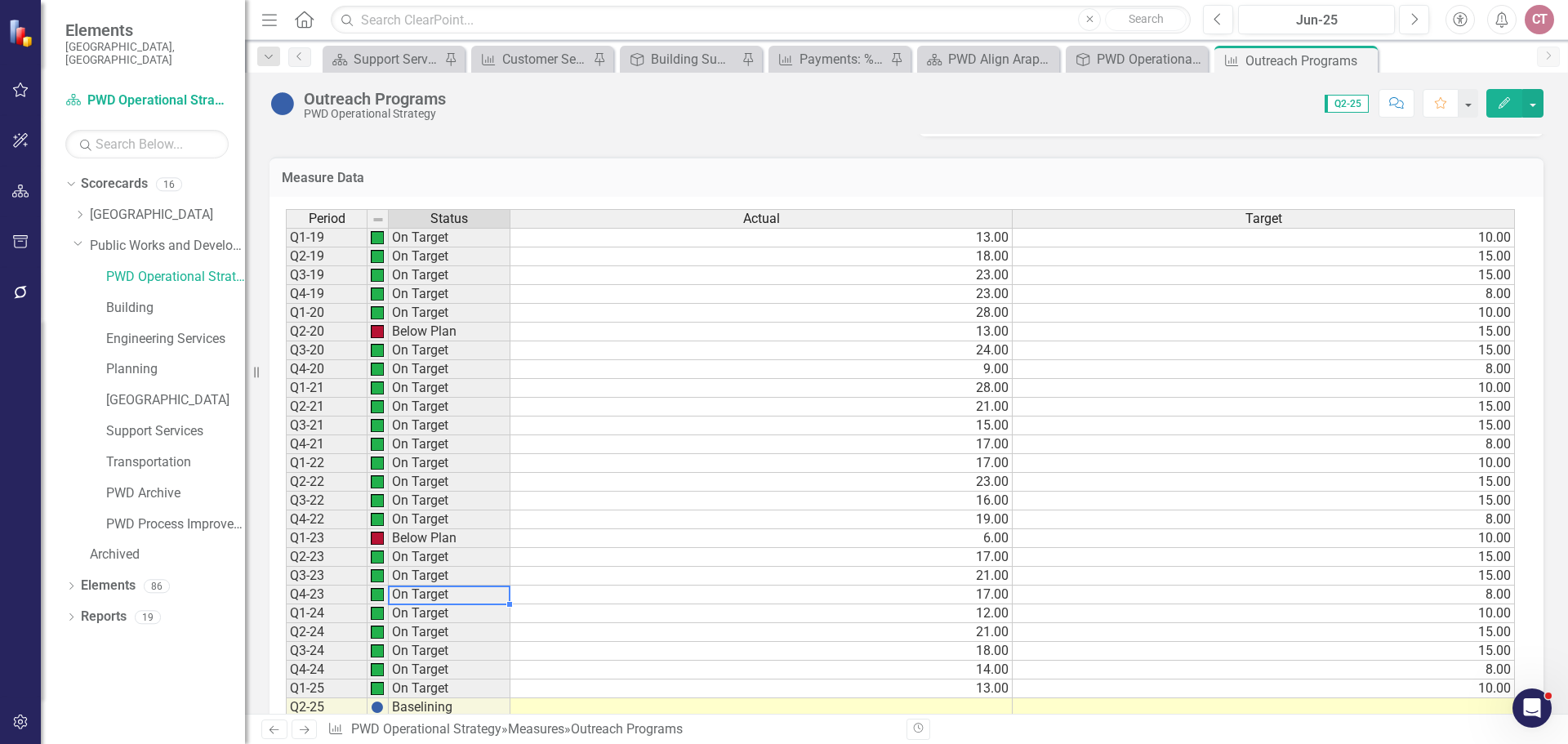 click on "On Target" at bounding box center (449, 595) 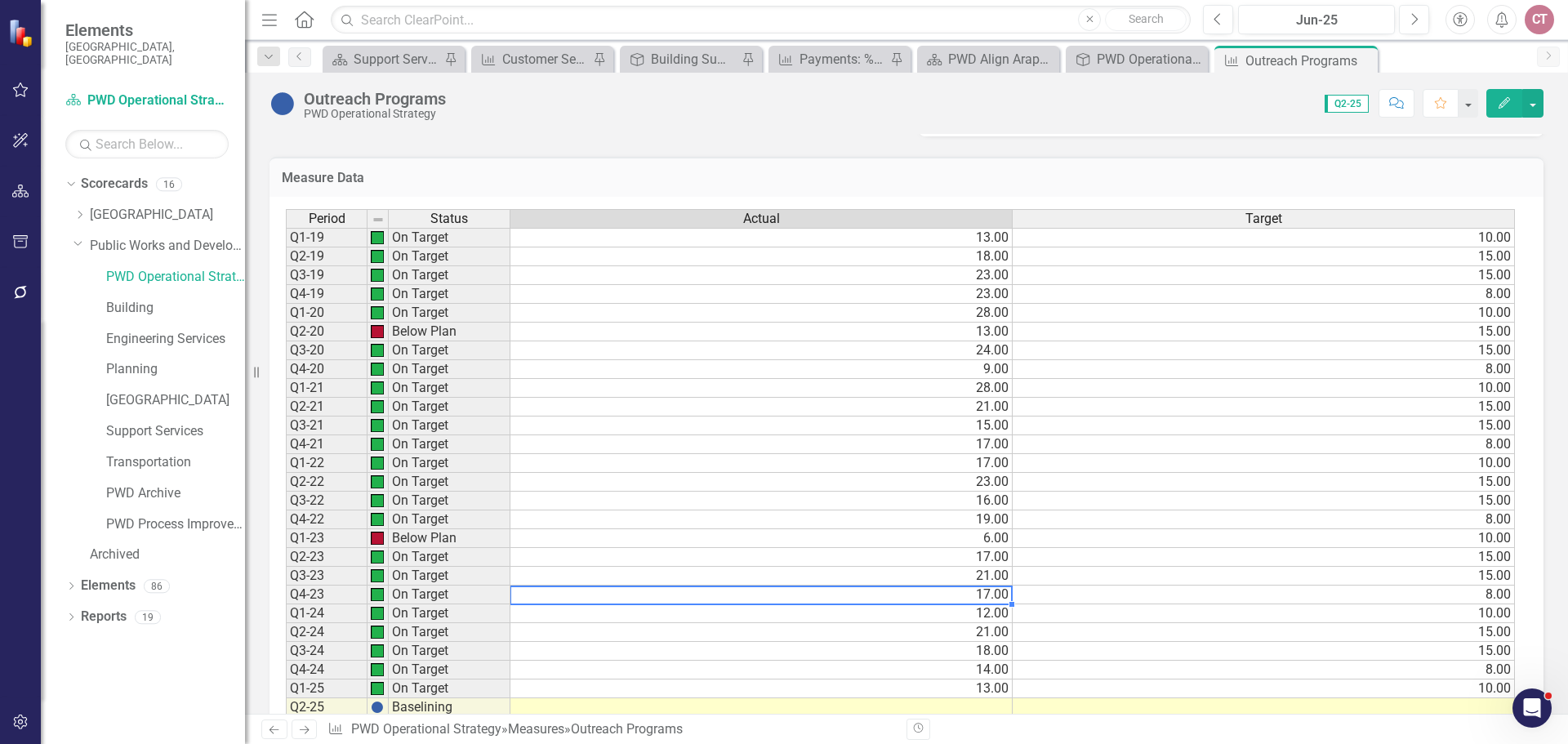 click on "17.00" at bounding box center (761, 595) 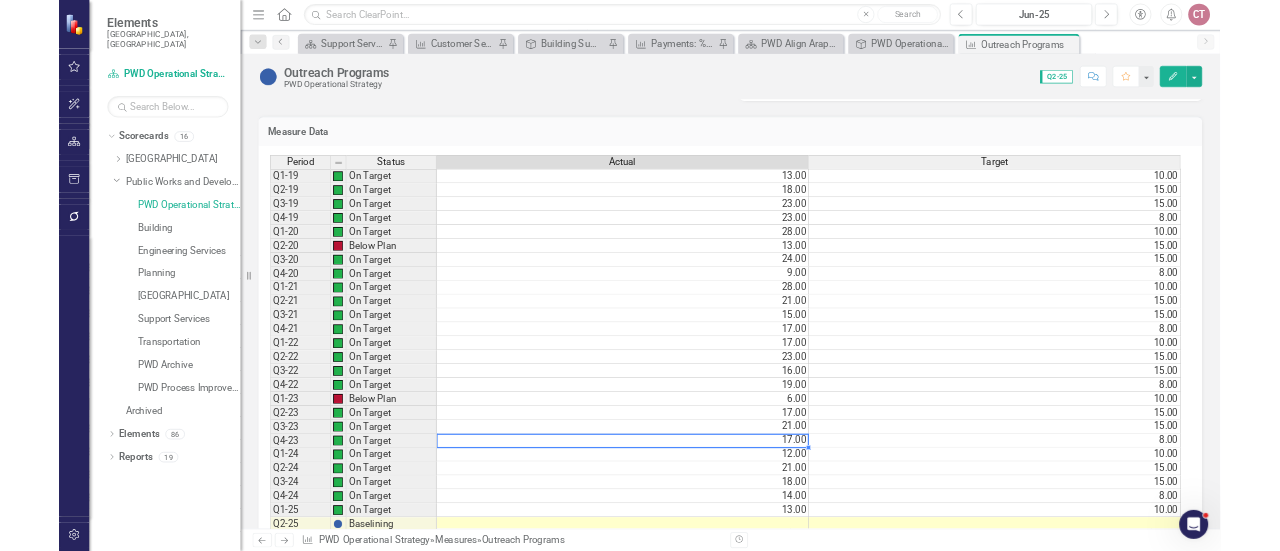 scroll, scrollTop: 1086, scrollLeft: 0, axis: vertical 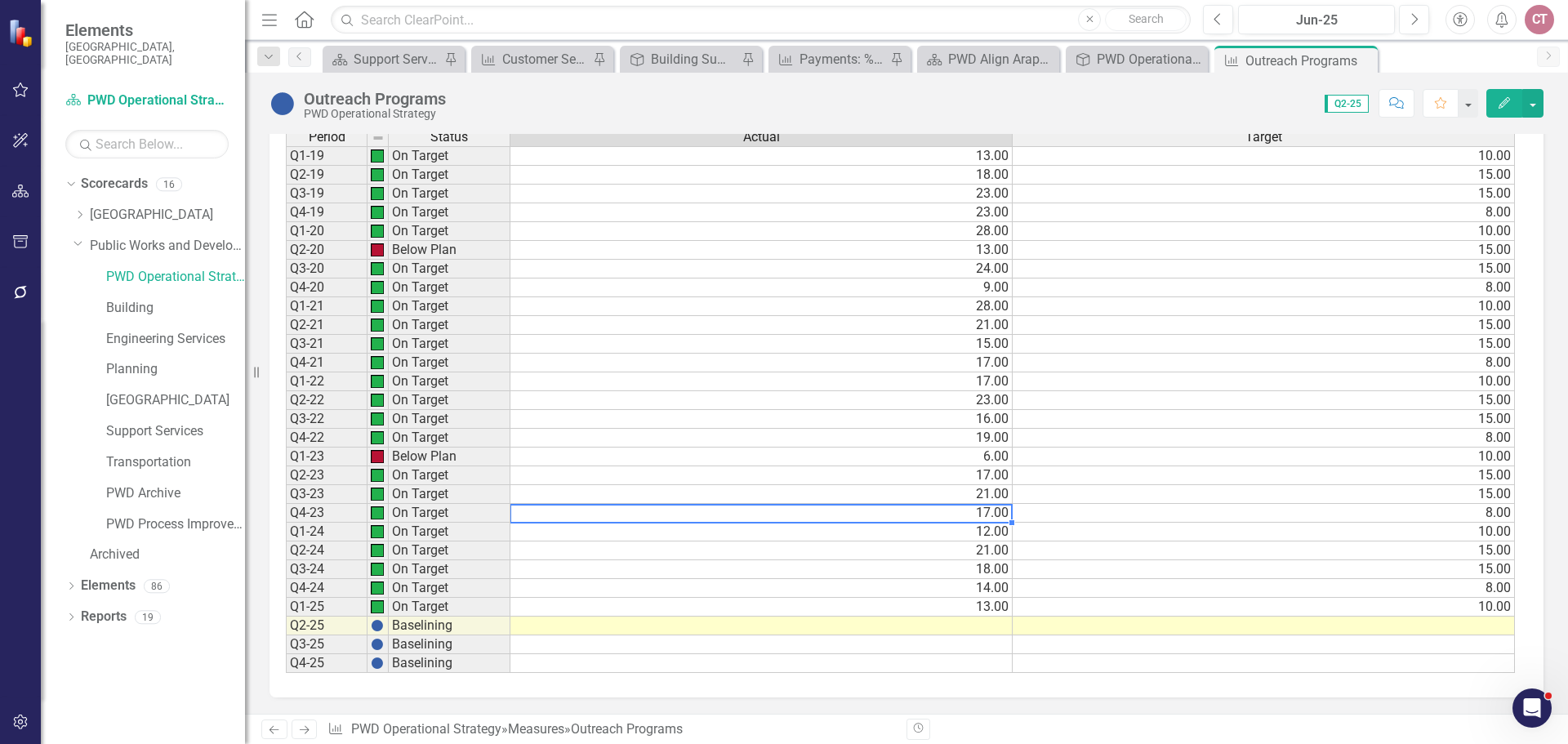 click at bounding box center [1263, 626] 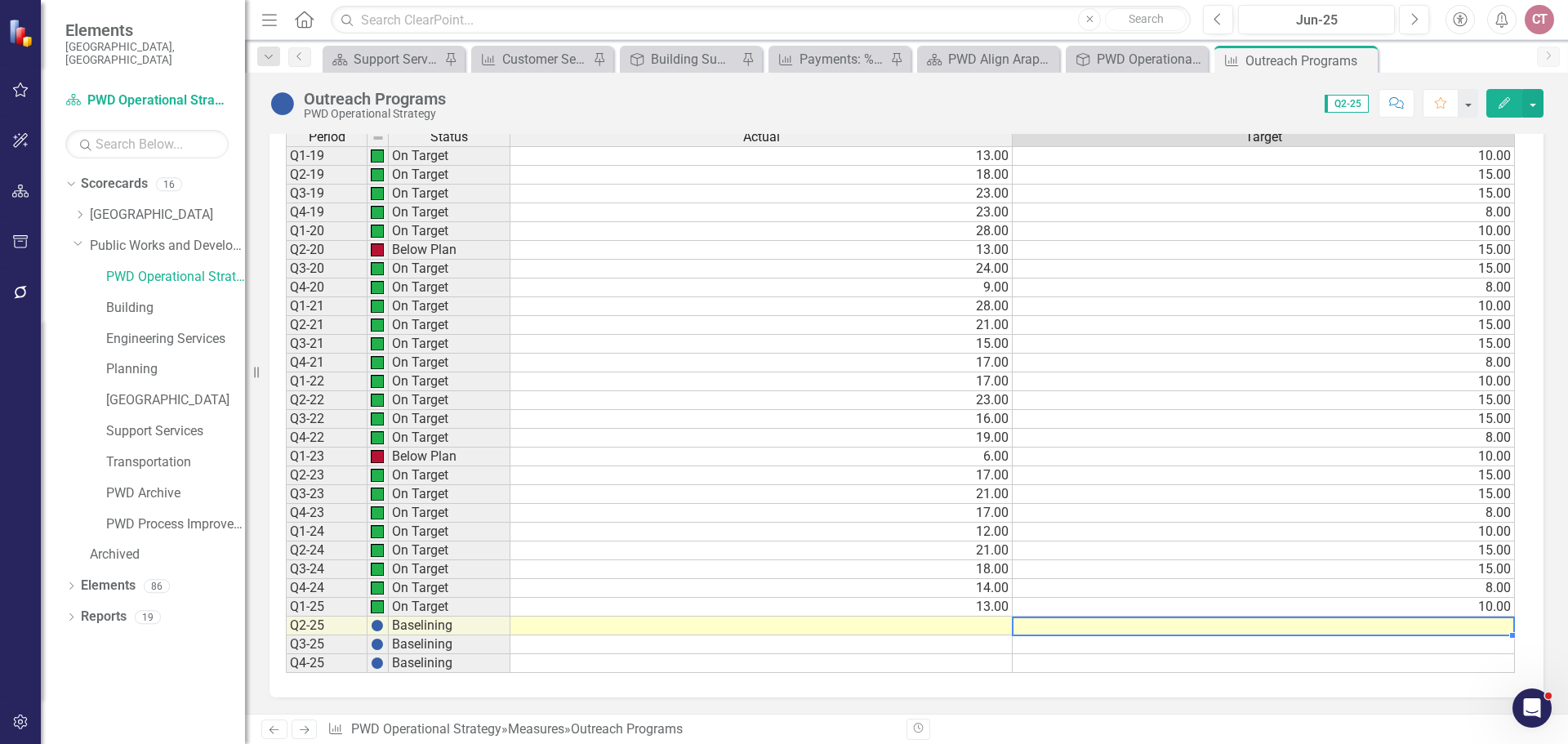 click at bounding box center (761, 626) 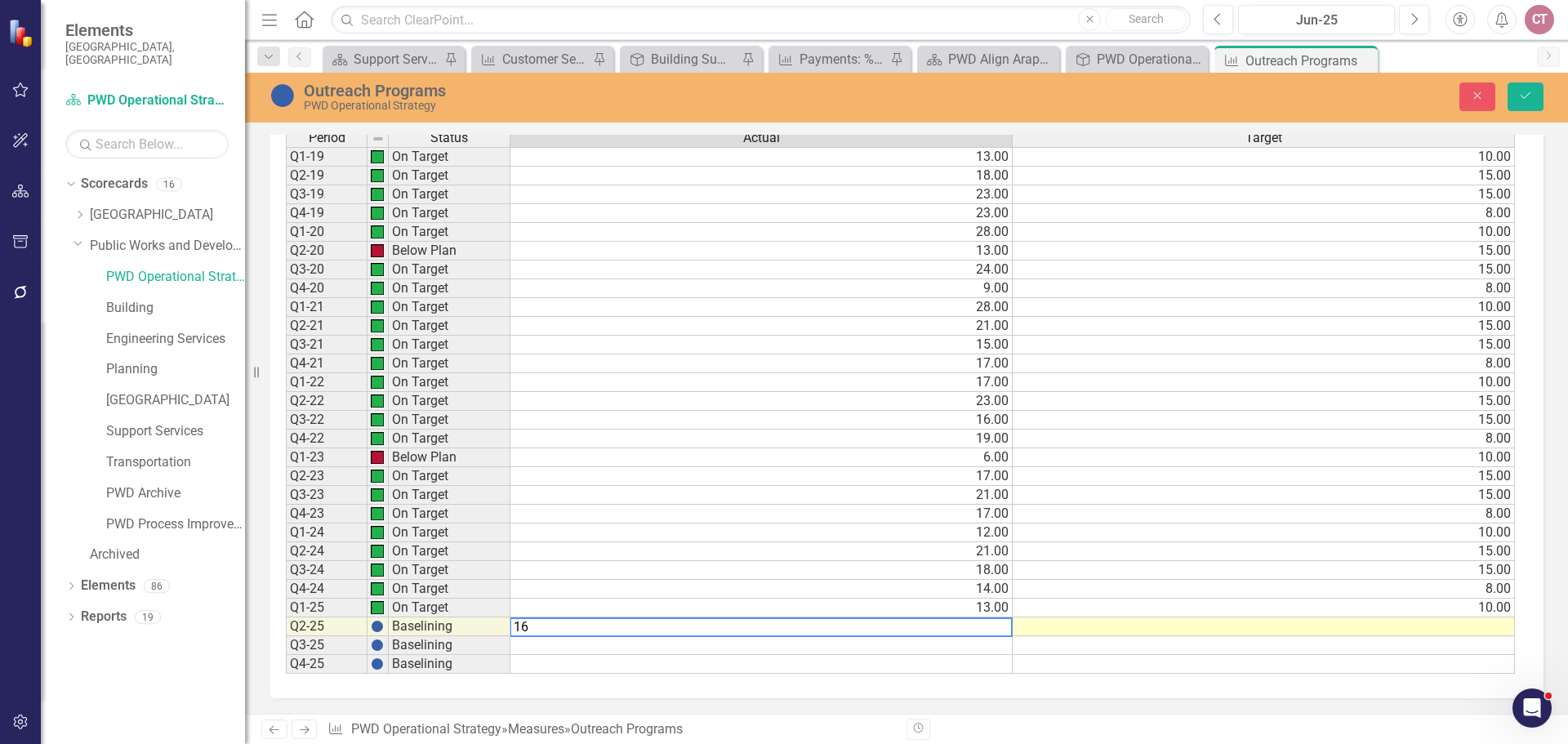type on "16" 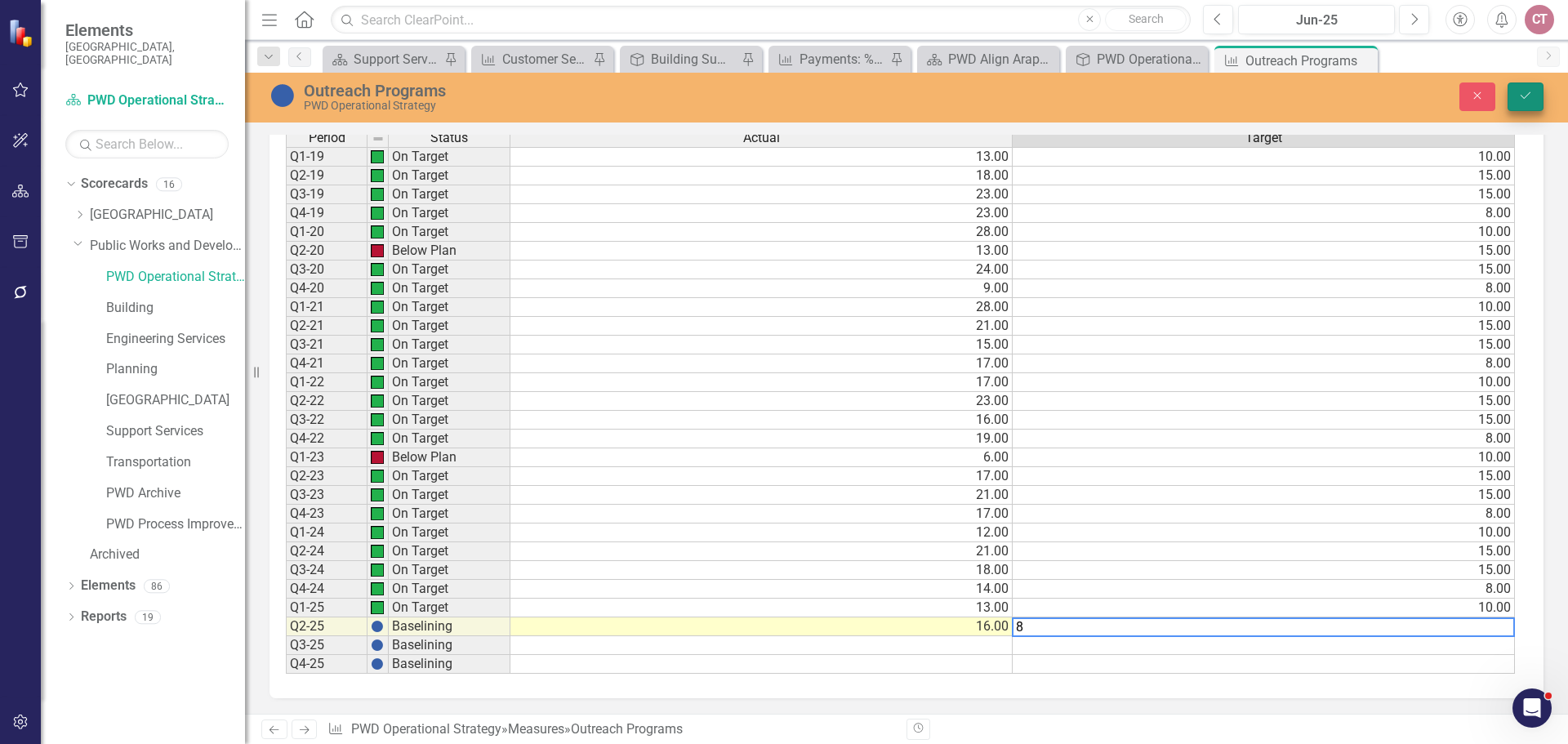 type on "8" 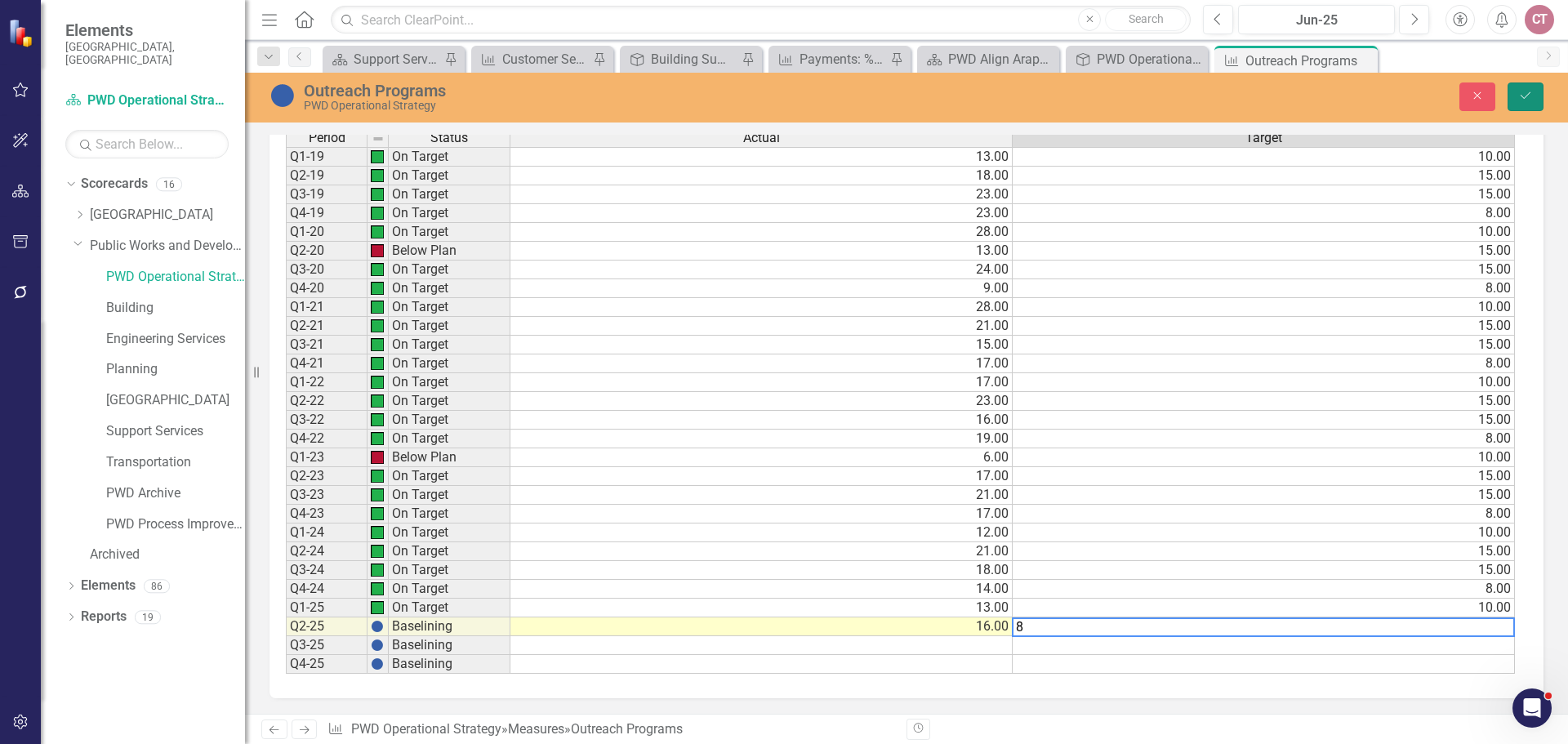 click on "Save" at bounding box center (1526, 96) 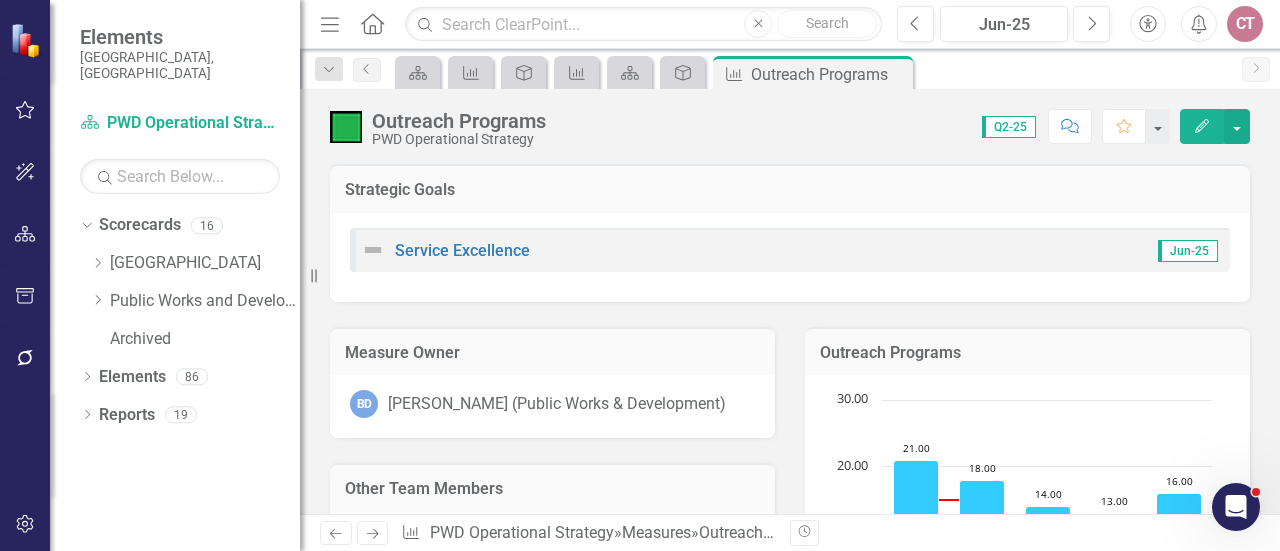 click on "Strategic Goals" at bounding box center (790, 190) 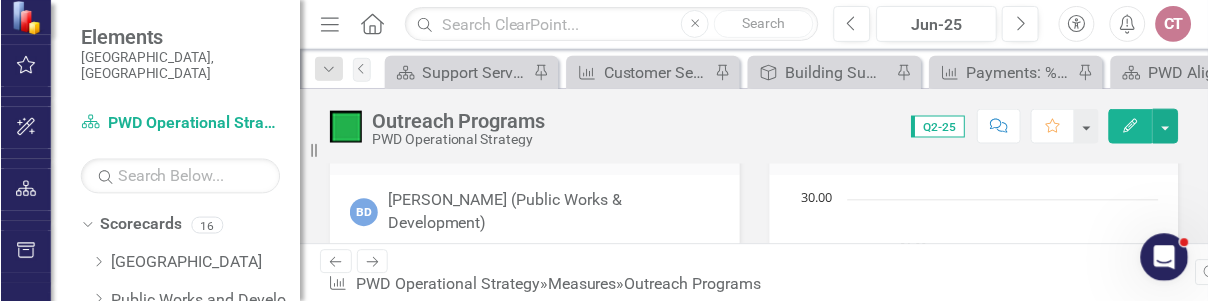 scroll, scrollTop: 200, scrollLeft: 0, axis: vertical 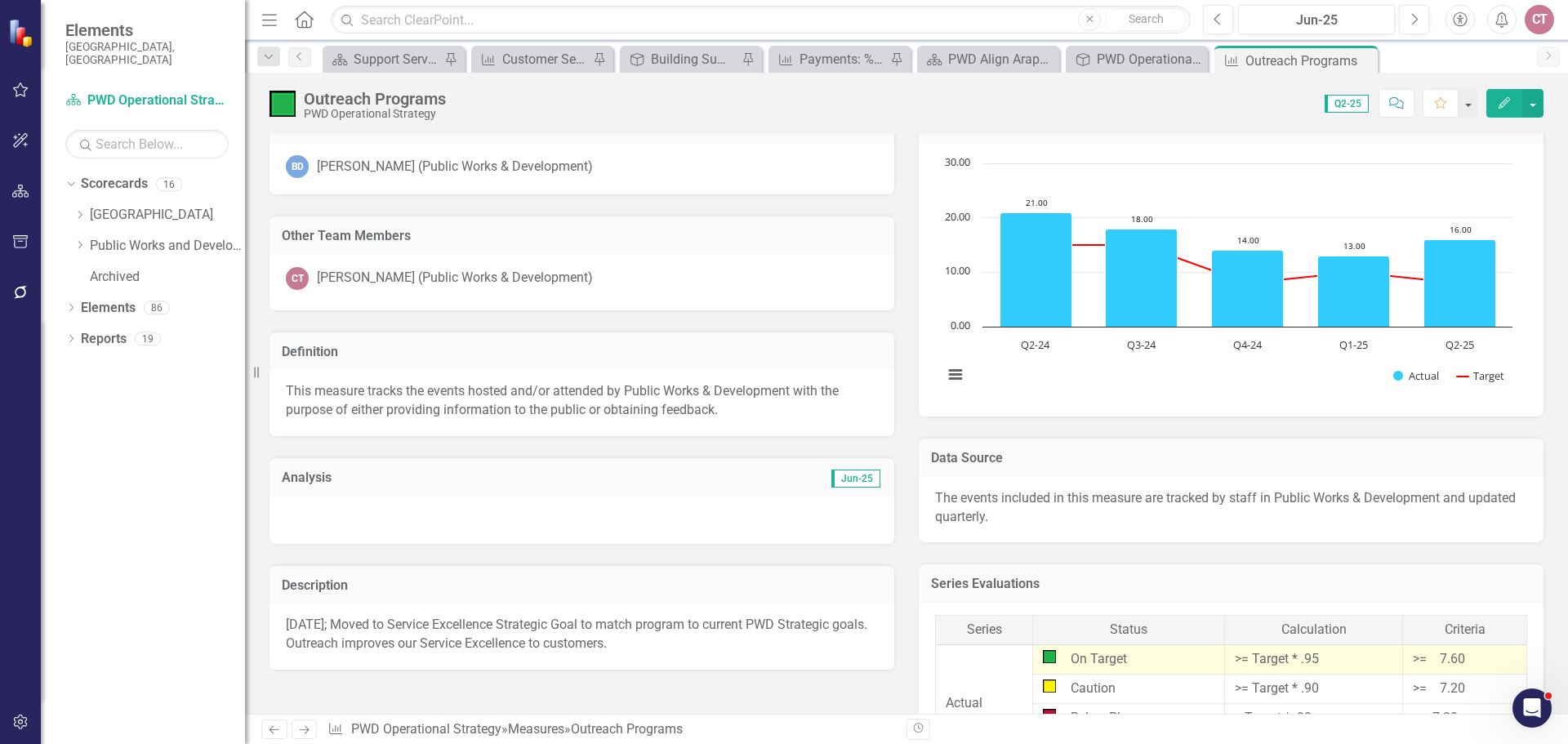 click on "Analysis Jun-25" at bounding box center [581, 490] 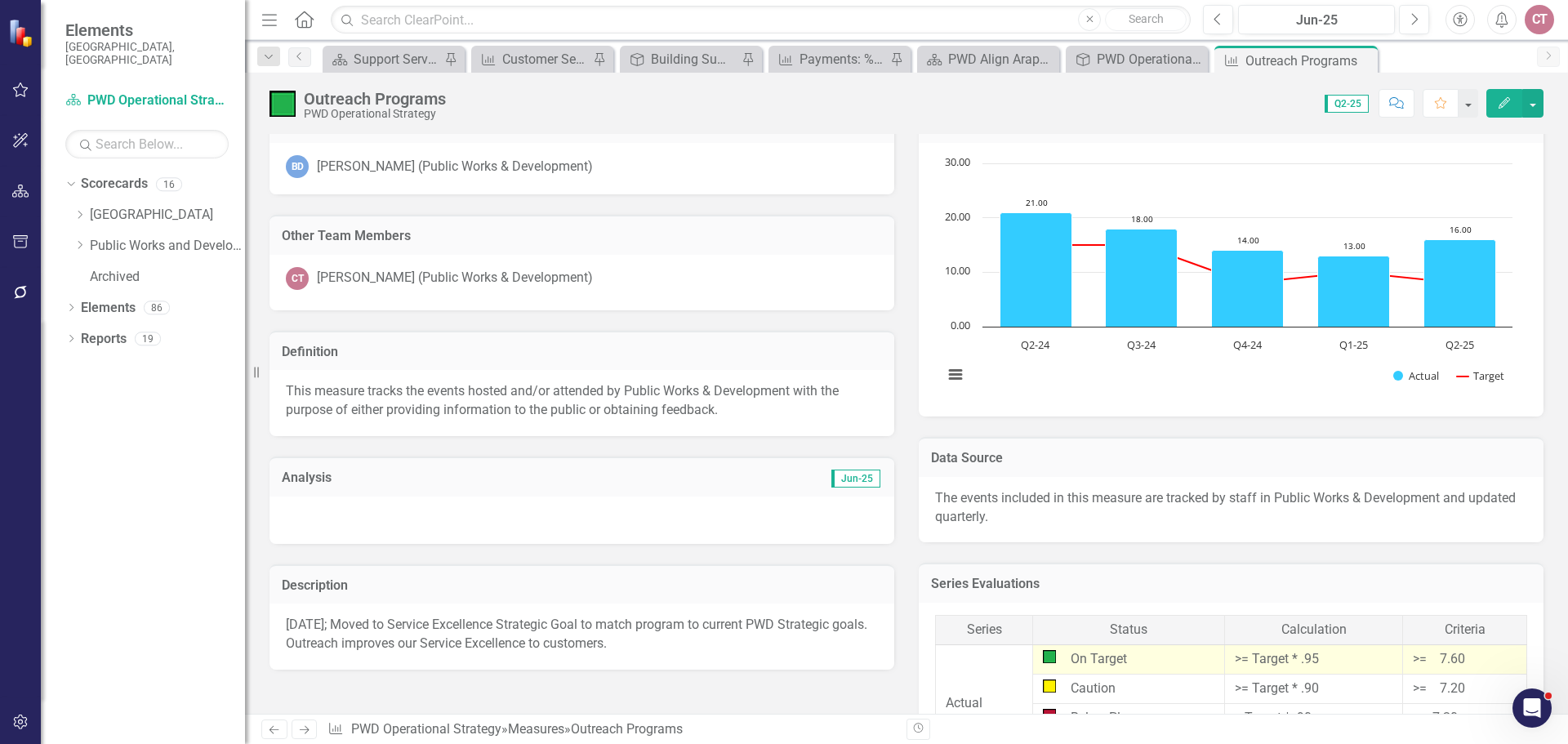 click on "Score: 0.00 Q2-25 Completed  Comment Favorite Edit" at bounding box center (999, 103) 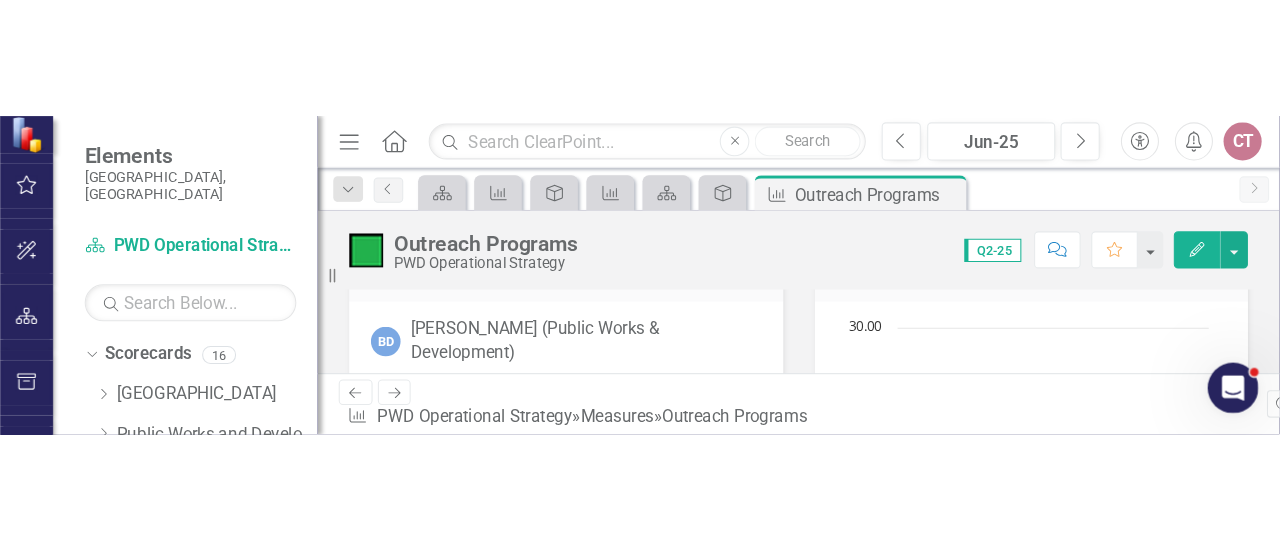scroll, scrollTop: 200, scrollLeft: 0, axis: vertical 